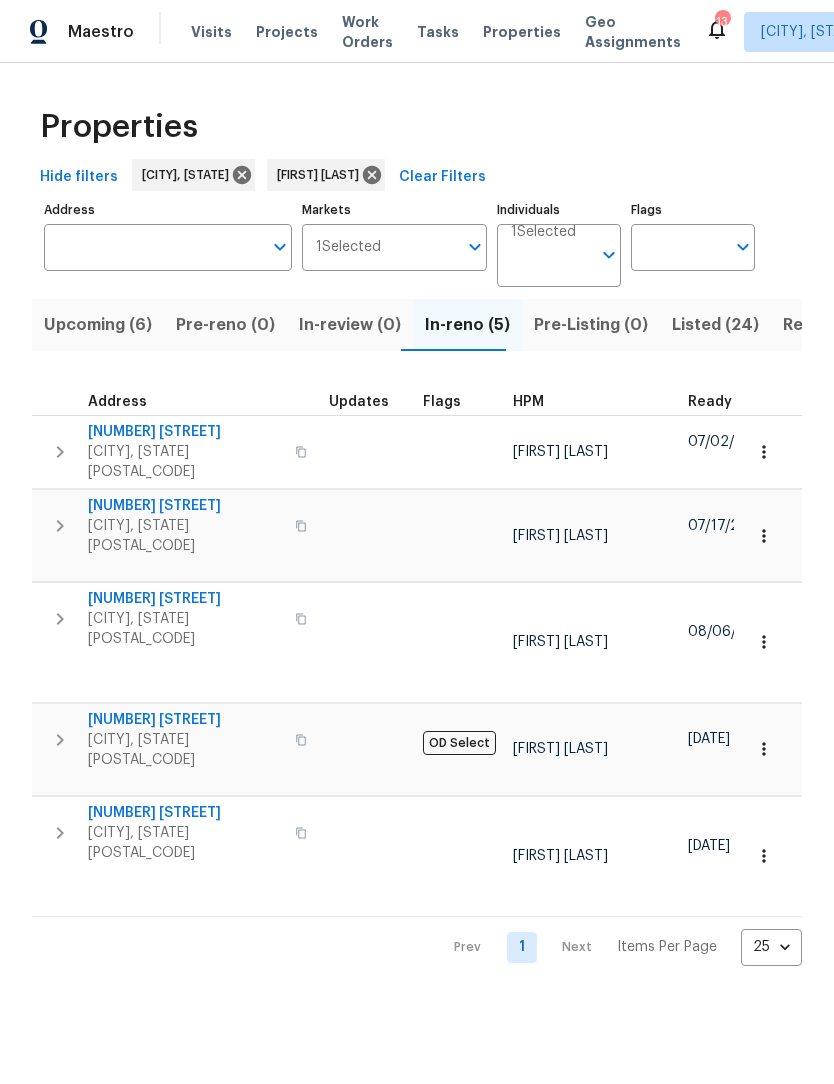scroll, scrollTop: 0, scrollLeft: 0, axis: both 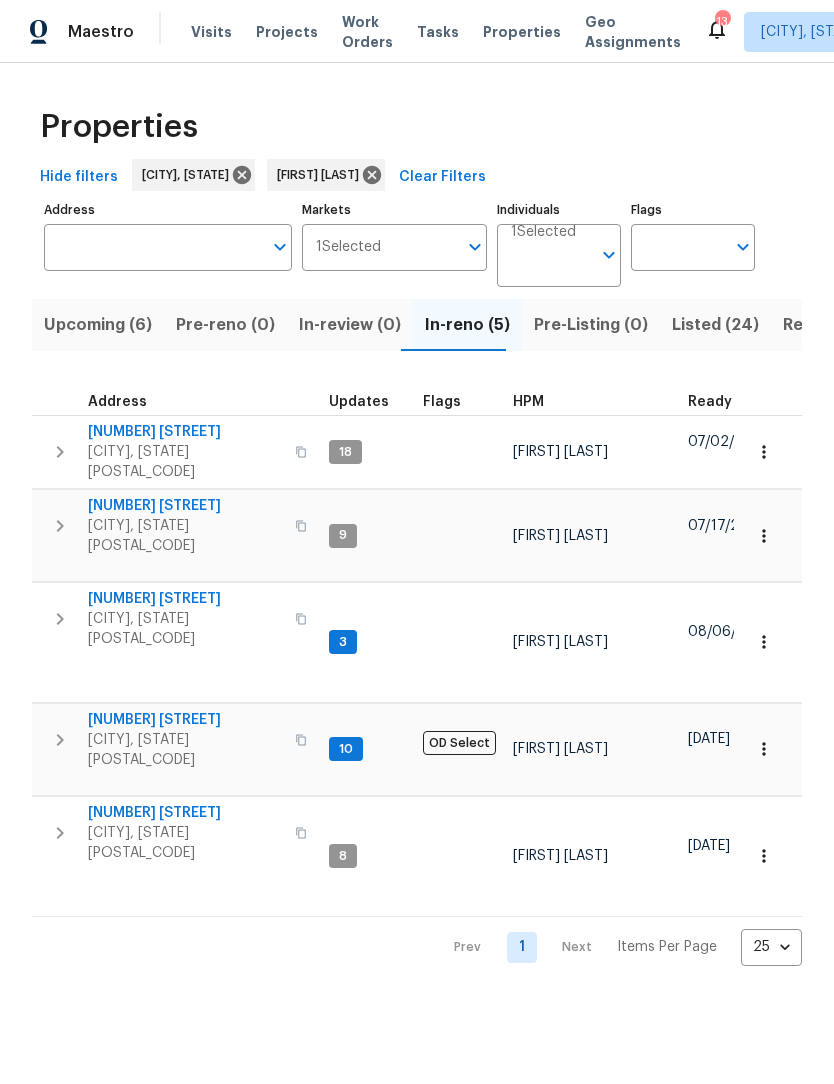 click on "[NUMBER] [STREET]" at bounding box center (185, 432) 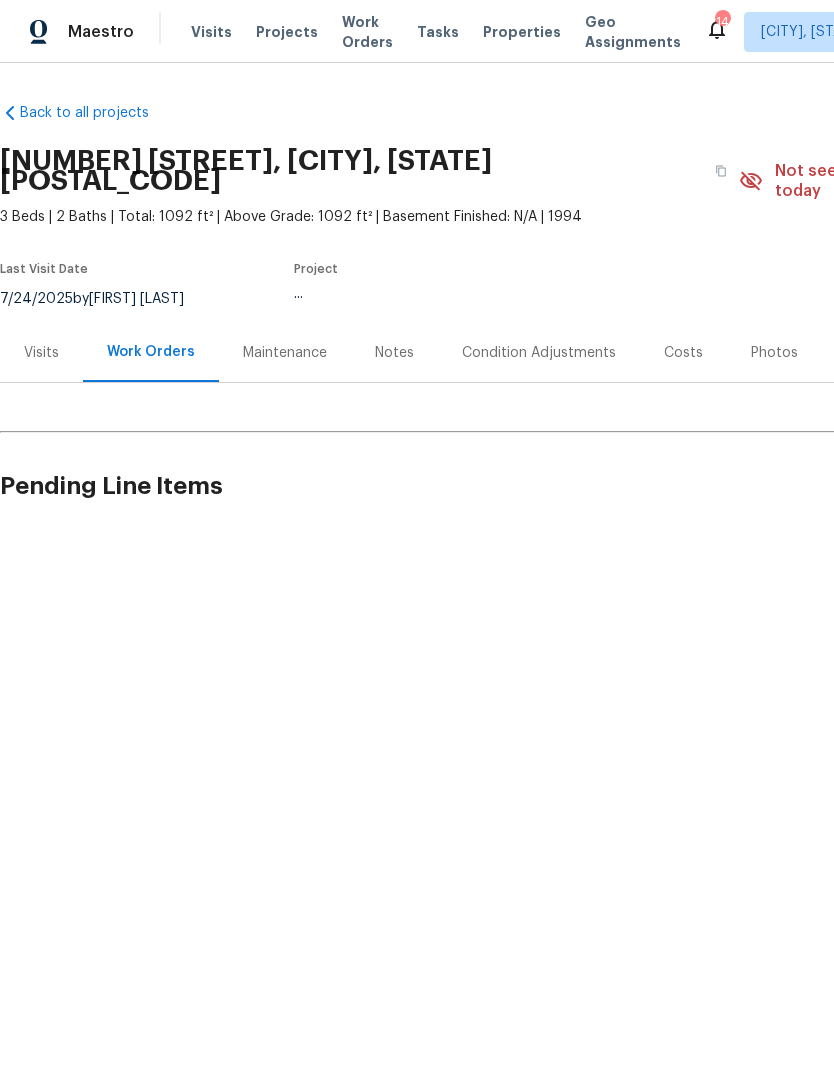 scroll, scrollTop: 0, scrollLeft: 0, axis: both 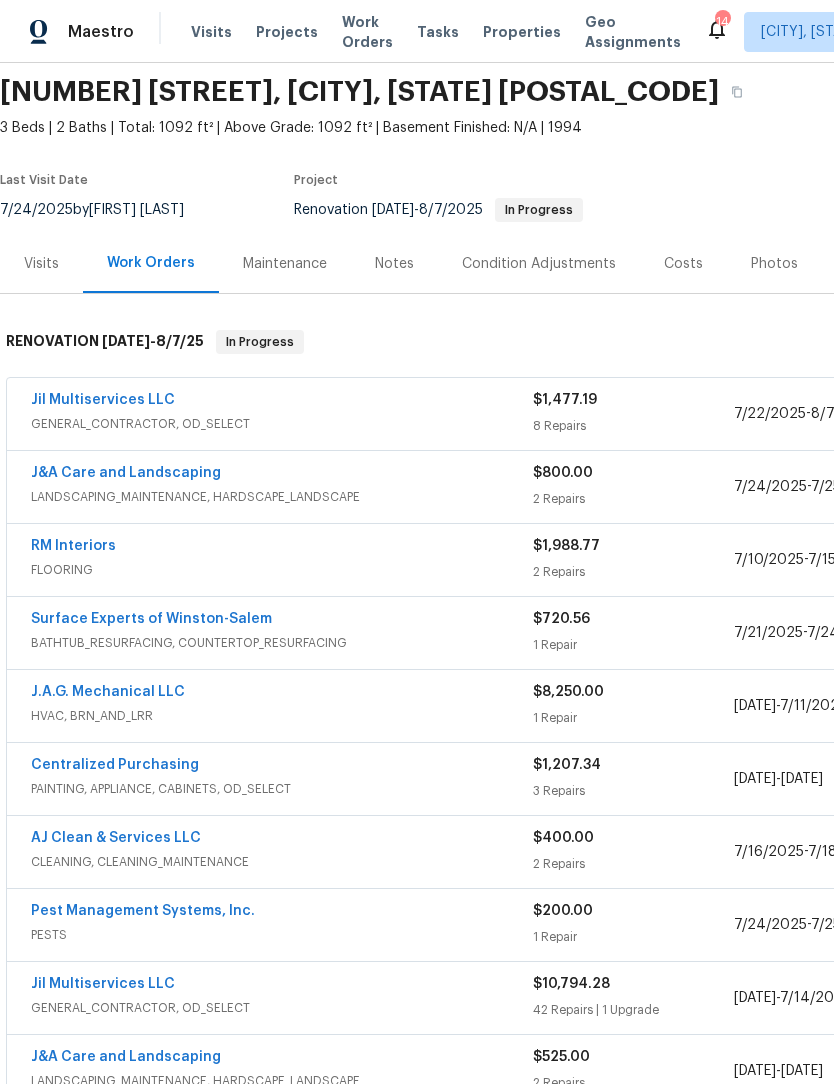 click on "Jil Multiservices LLC" at bounding box center [103, 400] 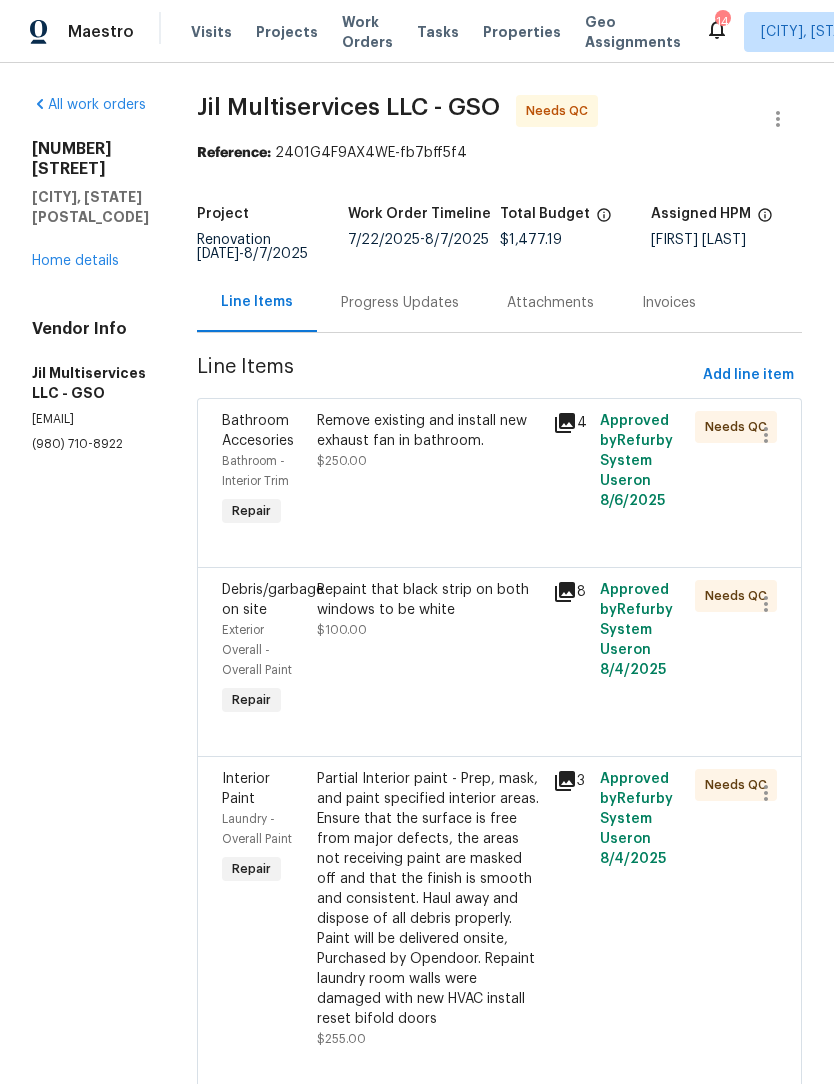 click on "Remove existing and install new exhaust fan in bathroom." at bounding box center (429, 431) 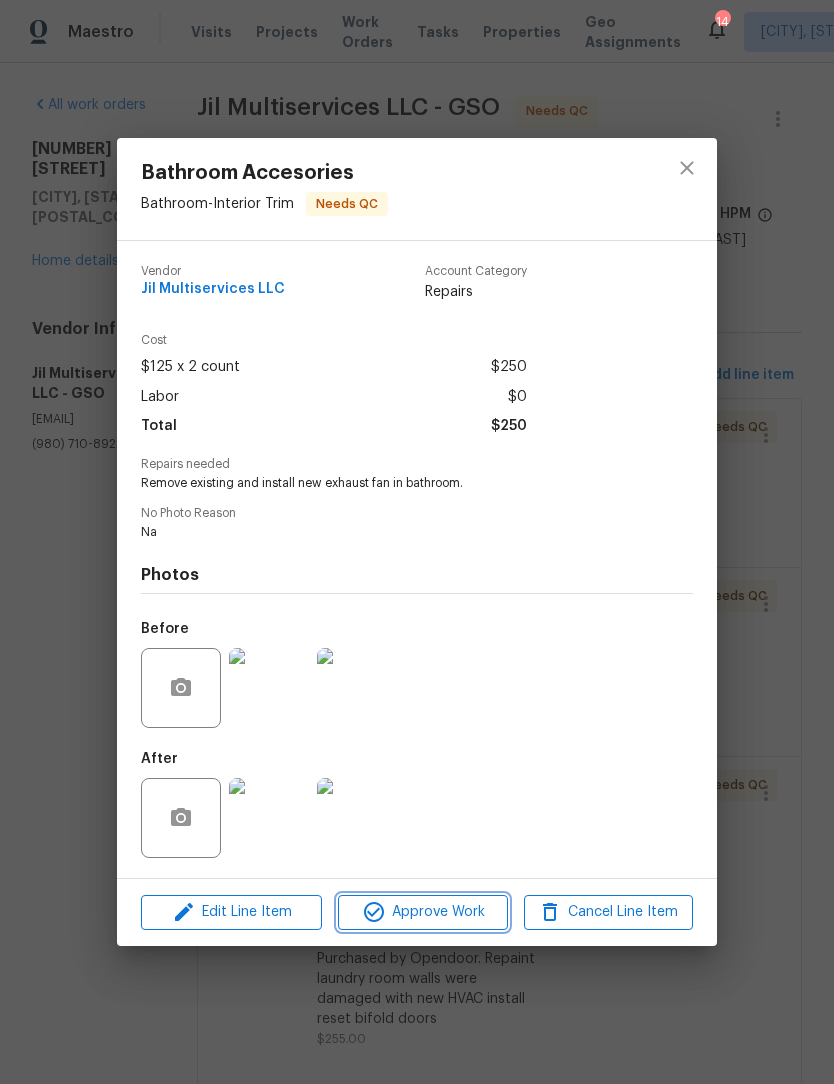 click on "Approve Work" at bounding box center (422, 912) 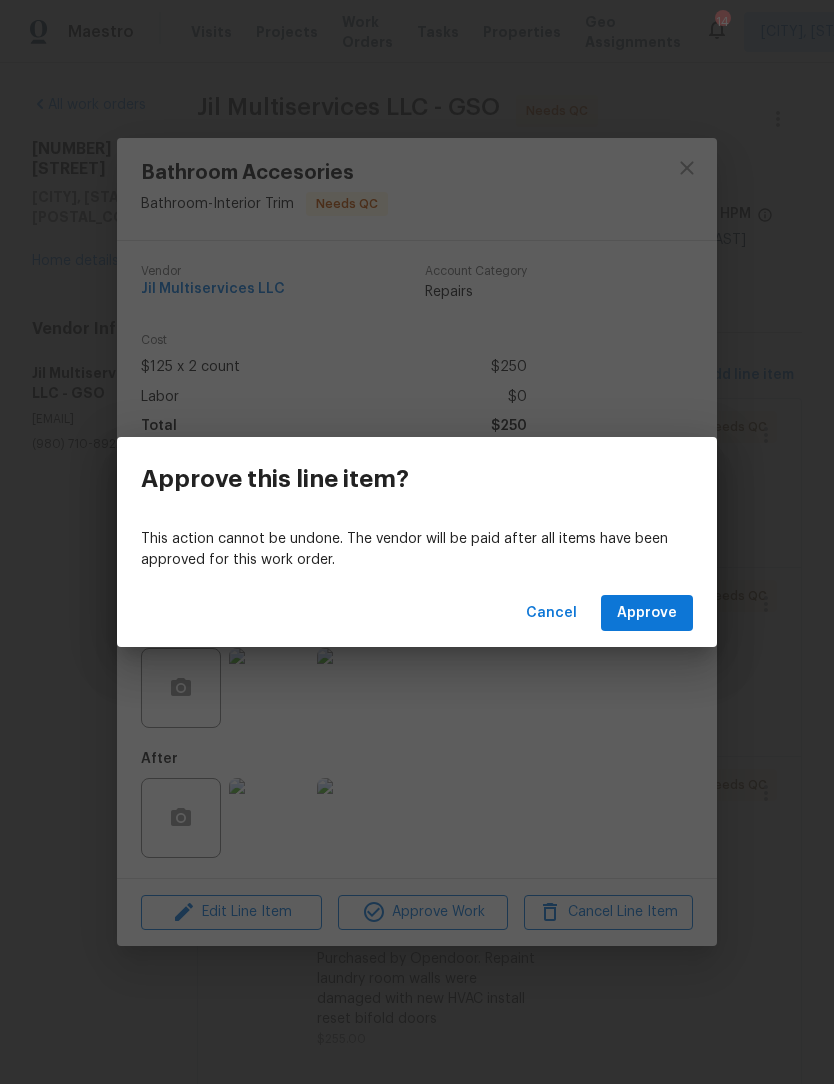 click on "Approve" at bounding box center [647, 613] 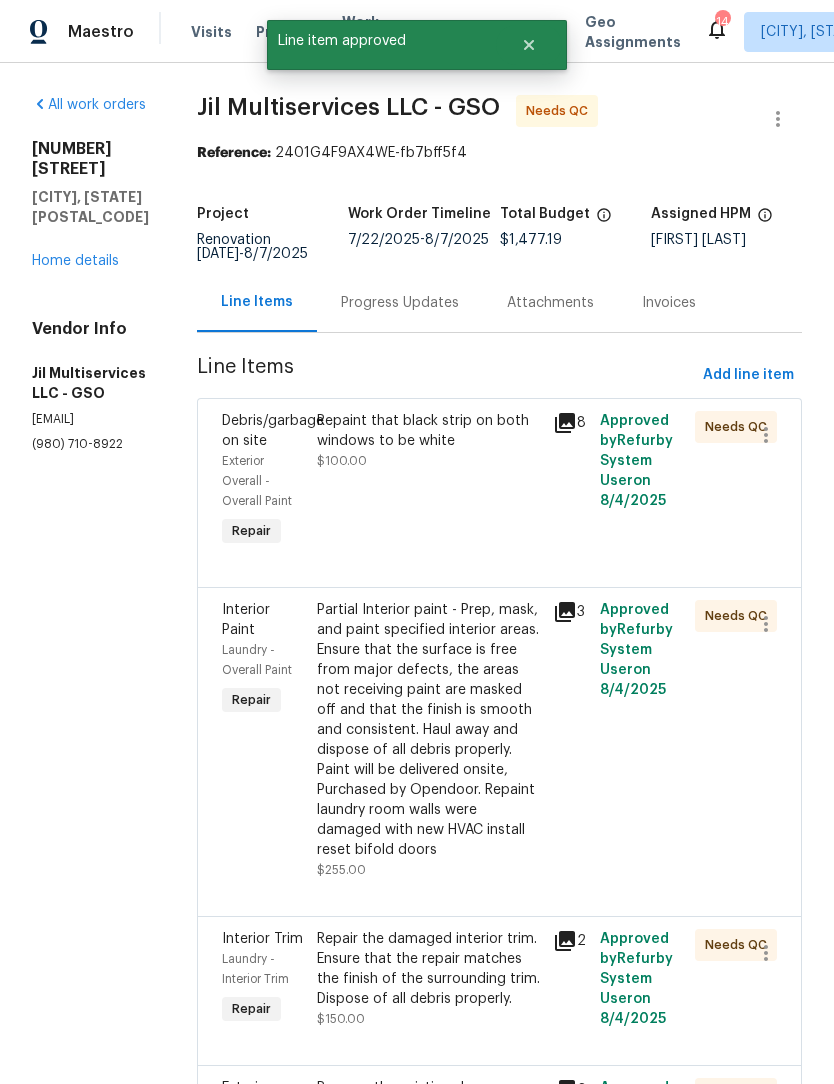 click on "Repaint that black strip on both windows to be white $100.00" at bounding box center (429, 441) 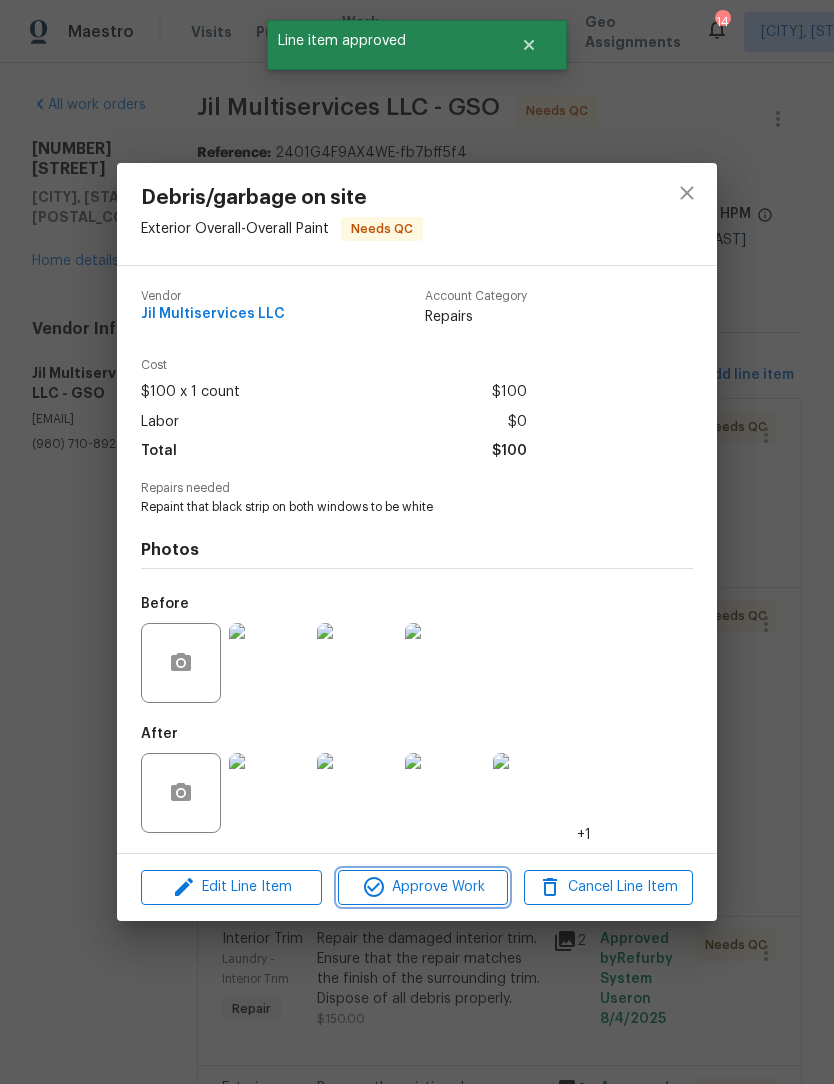 click on "Approve Work" at bounding box center (422, 887) 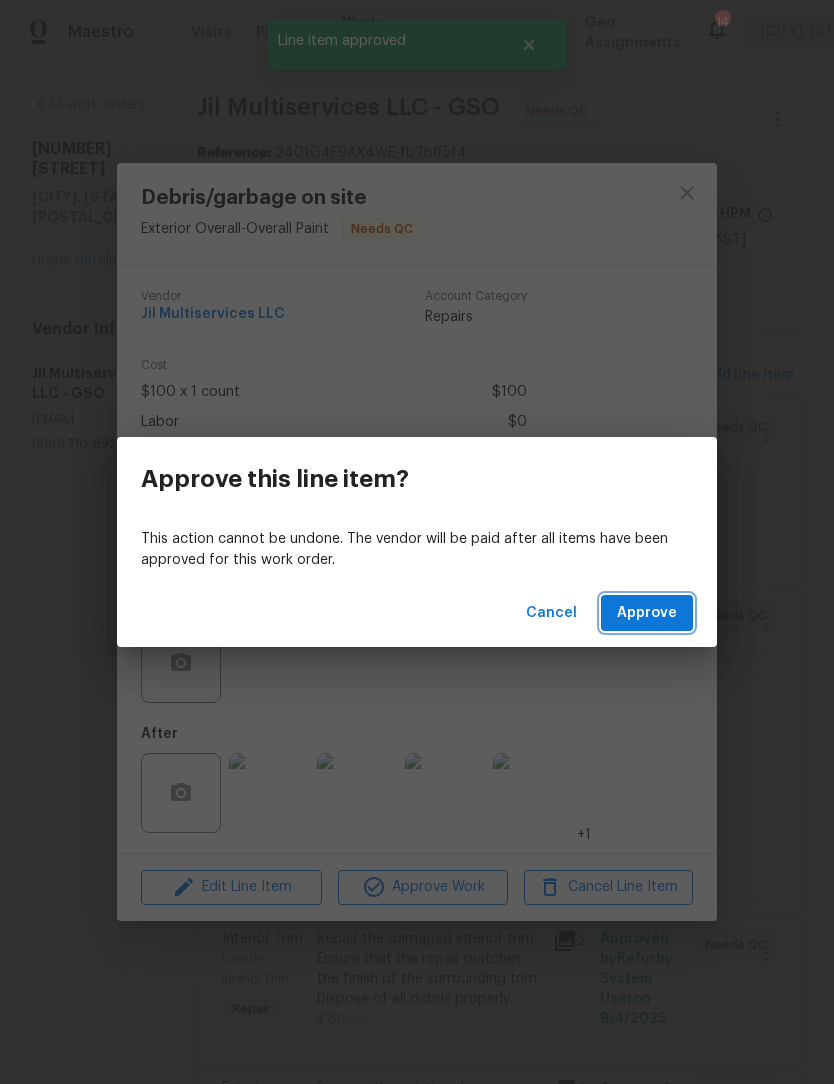 click on "Approve" at bounding box center [647, 613] 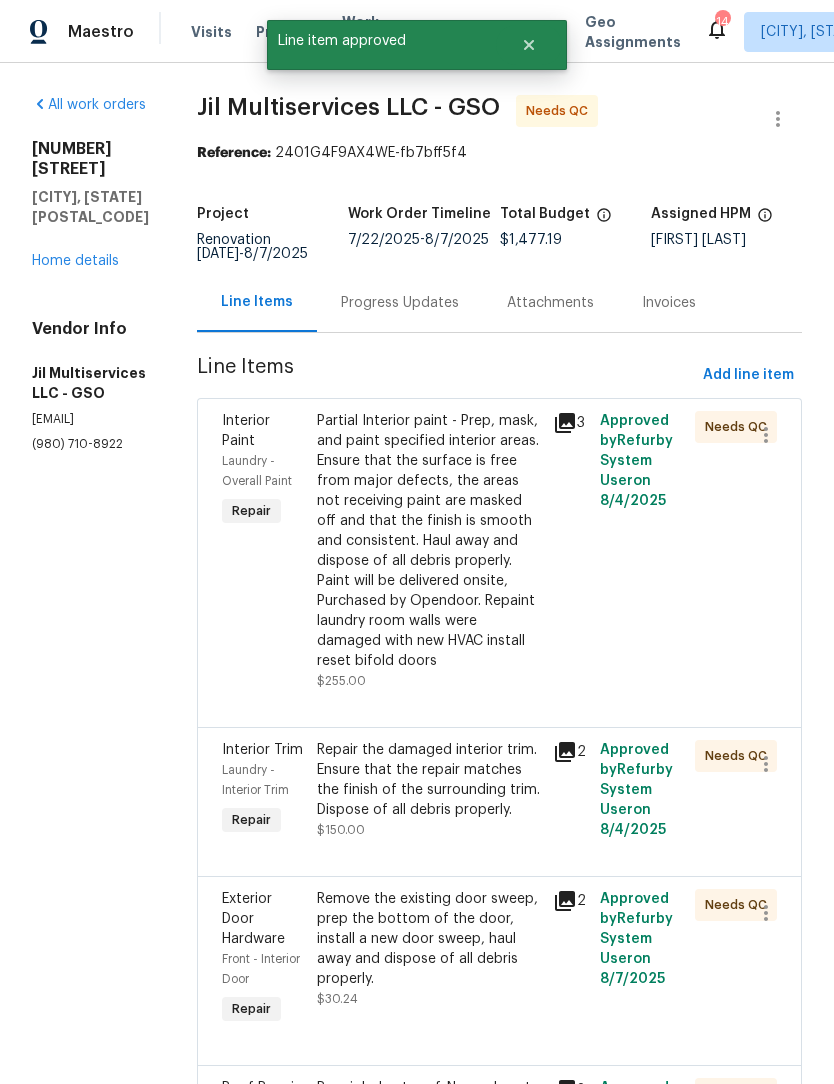 click on "Partial Interior paint - Prep, mask, and paint specified interior areas. Ensure that the surface is free from major defects, the areas not receiving paint are masked off and that the finish is smooth and consistent. Haul away and dispose of all debris properly. Paint will be delivered onsite, Purchased by Opendoor.
Repaint laundry room walls were damaged with new HVAC install reset bifold doors" at bounding box center [429, 541] 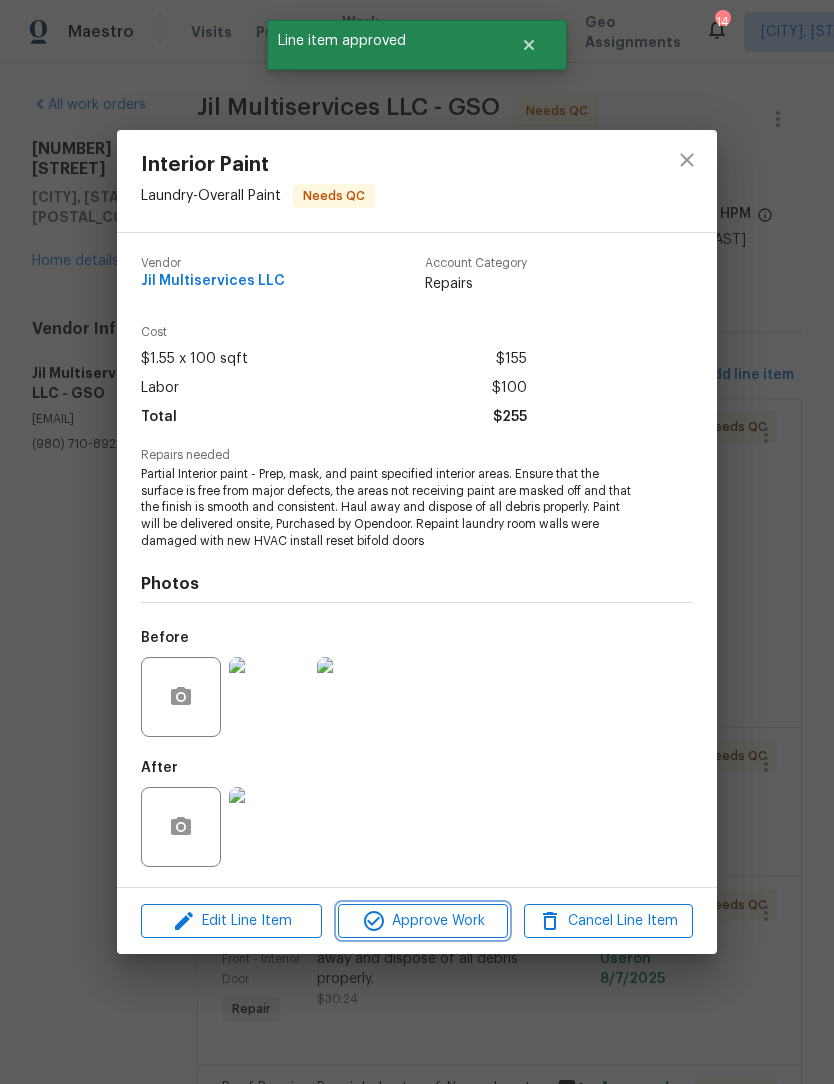 click on "Approve Work" at bounding box center (422, 921) 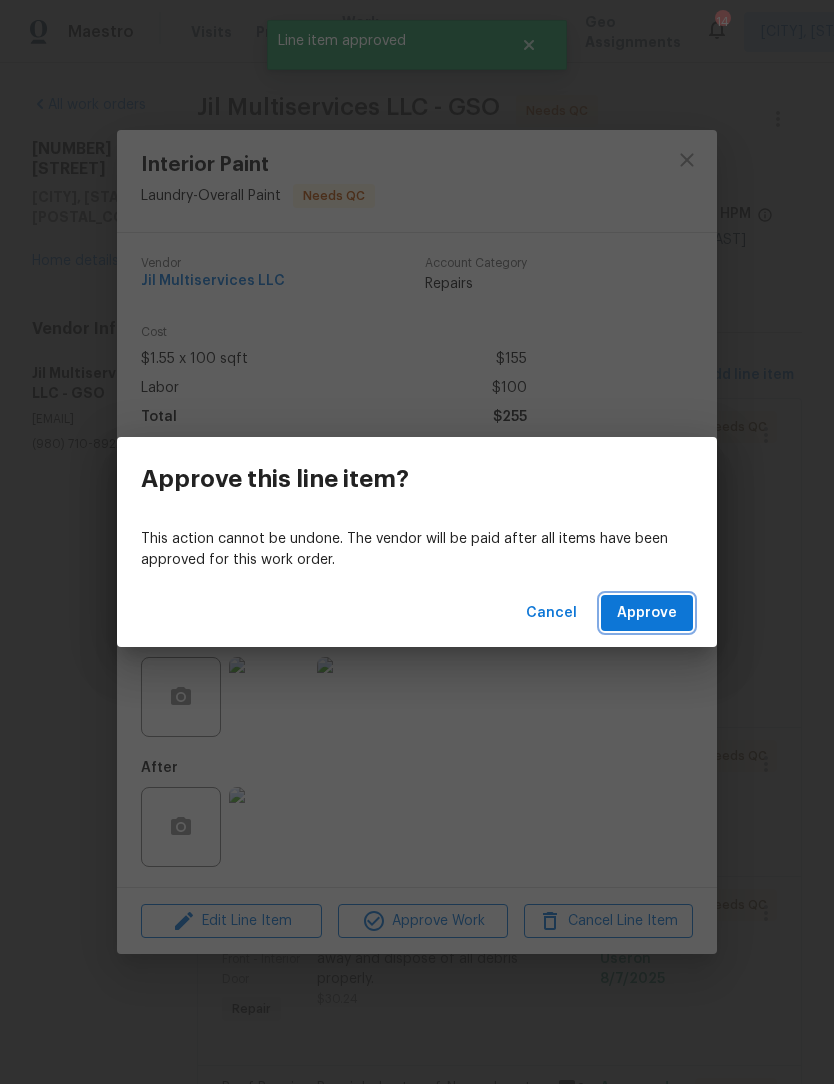 click on "Approve" at bounding box center [647, 613] 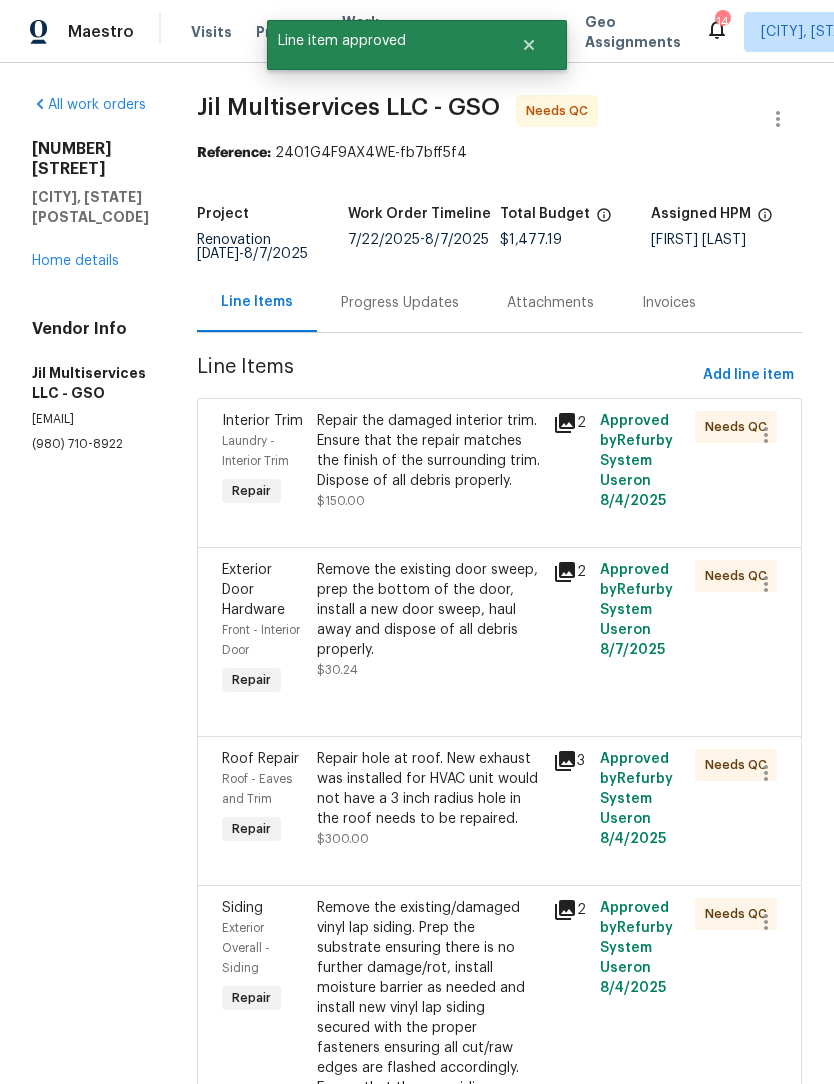 click on "Repair the damaged interior trim. Ensure that the repair matches the finish of the surrounding trim. Dispose of all debris properly. $150.00" at bounding box center [429, 461] 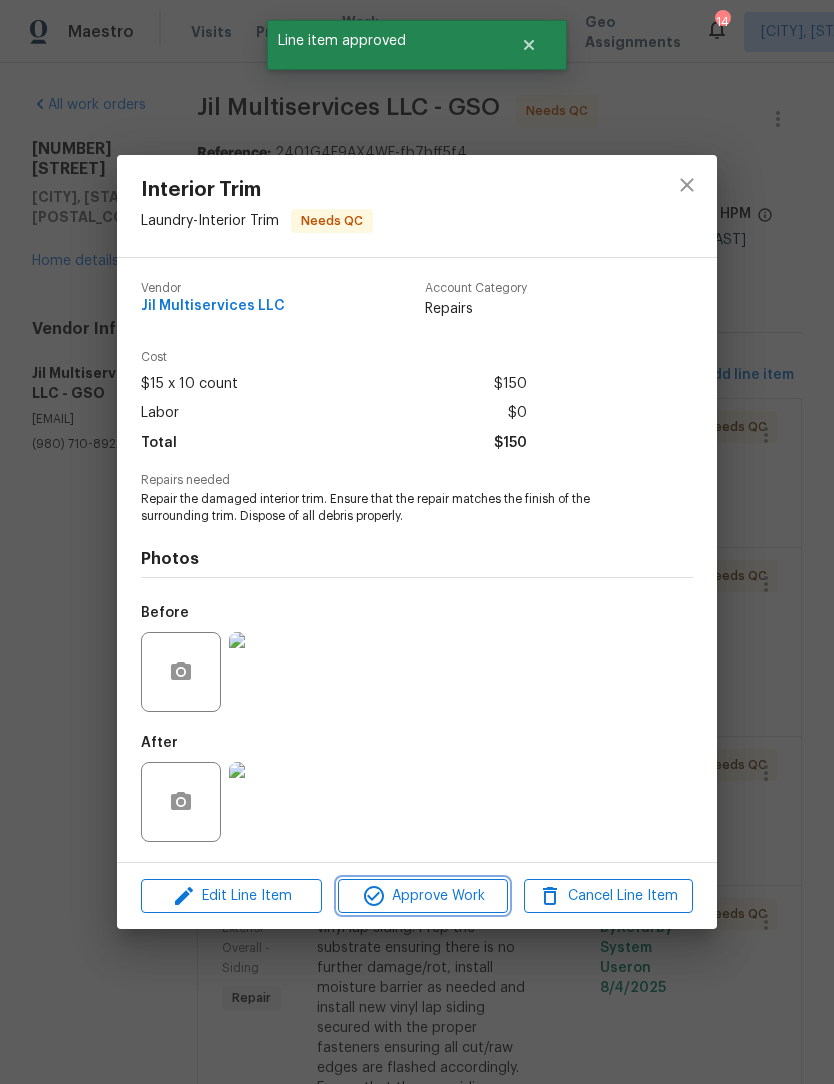 click on "Approve Work" at bounding box center [422, 896] 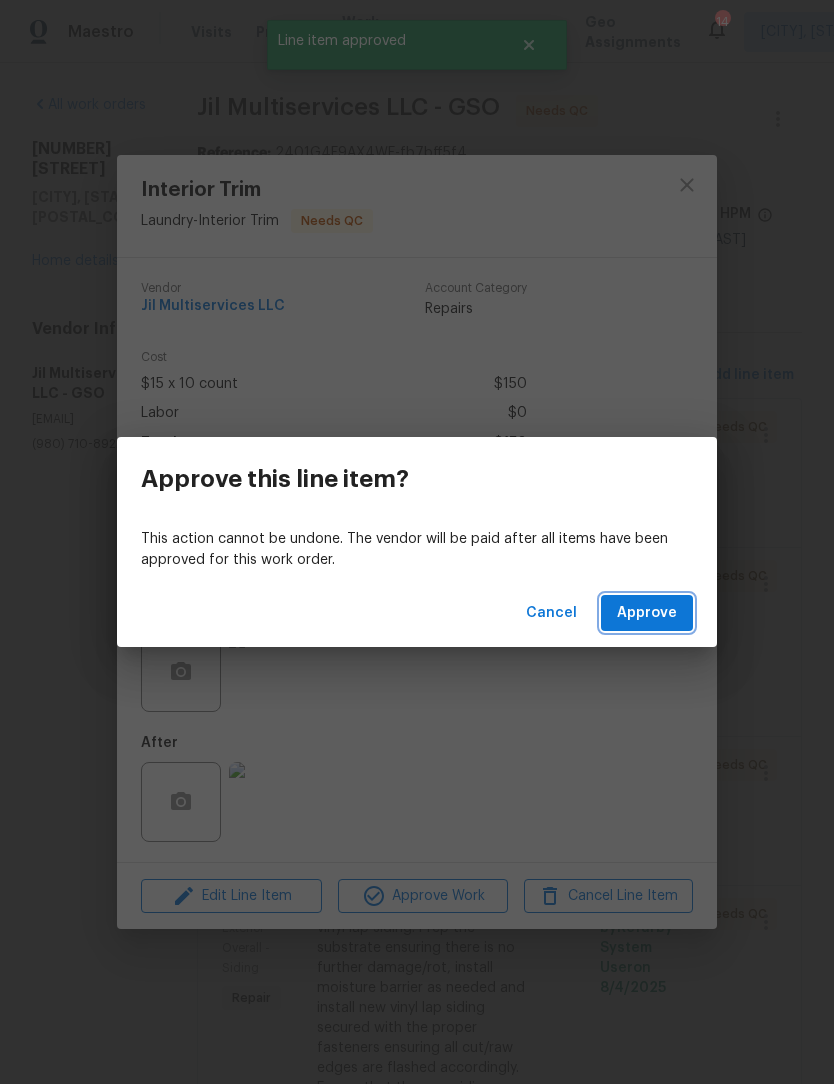 click on "Approve" at bounding box center [647, 613] 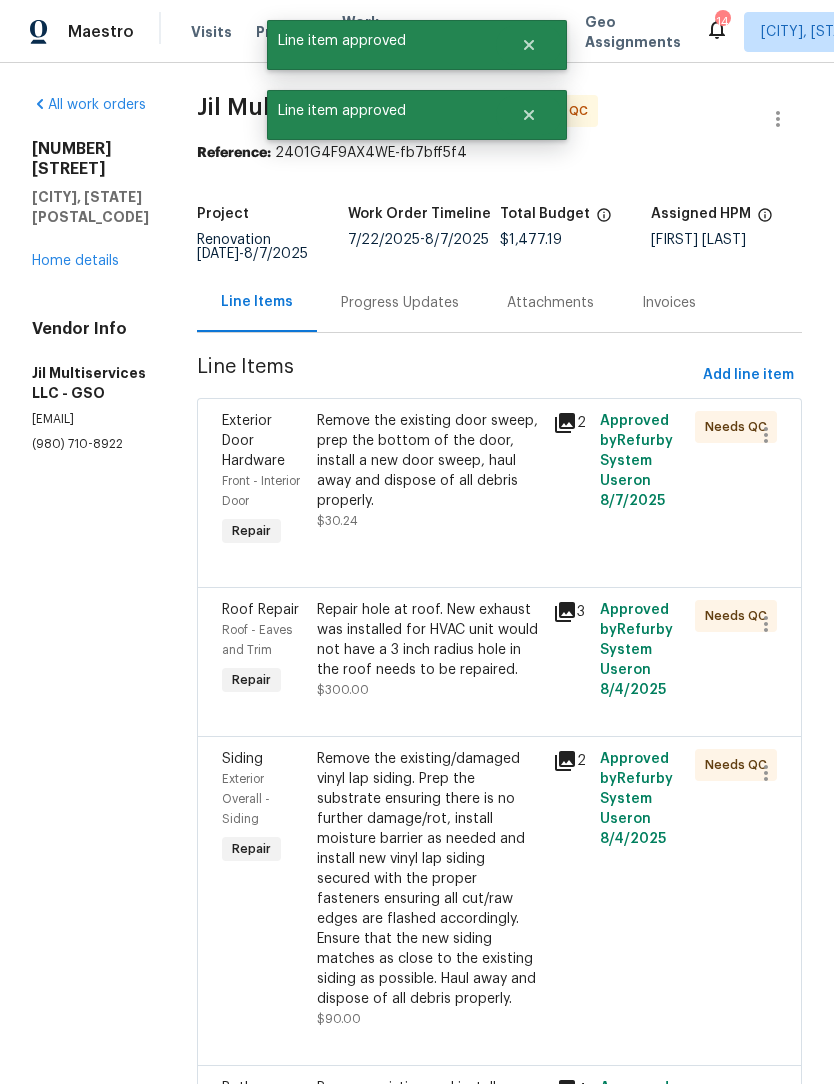 click on "Remove the existing door sweep, prep the bottom of the door, install a new door sweep, haul away and dispose of all debris properly. $30.24" at bounding box center (429, 471) 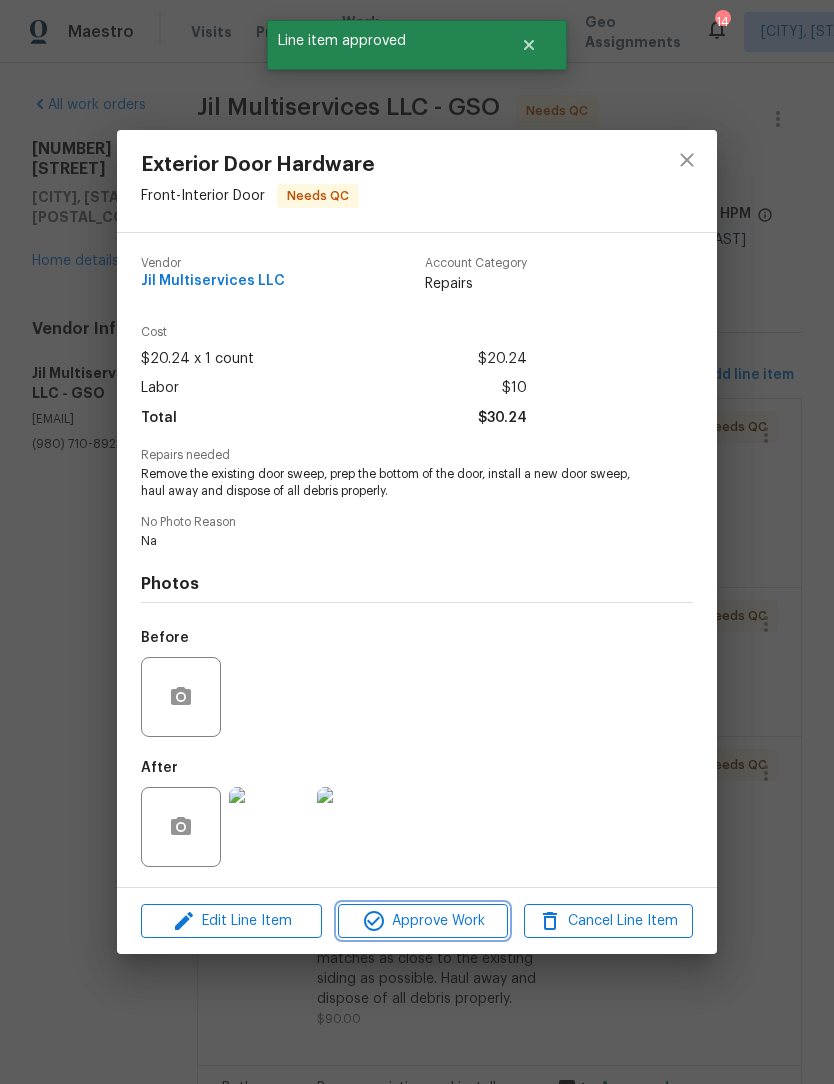 click on "Approve Work" at bounding box center [422, 921] 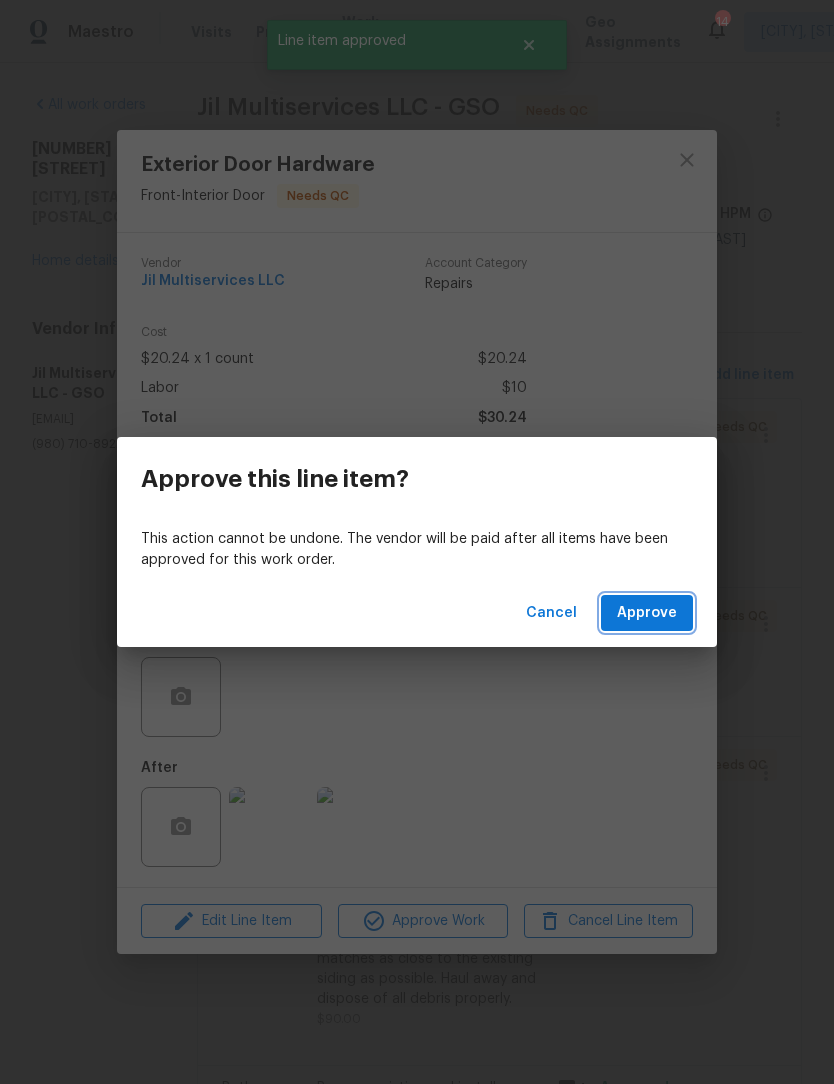 click on "Approve" at bounding box center (647, 613) 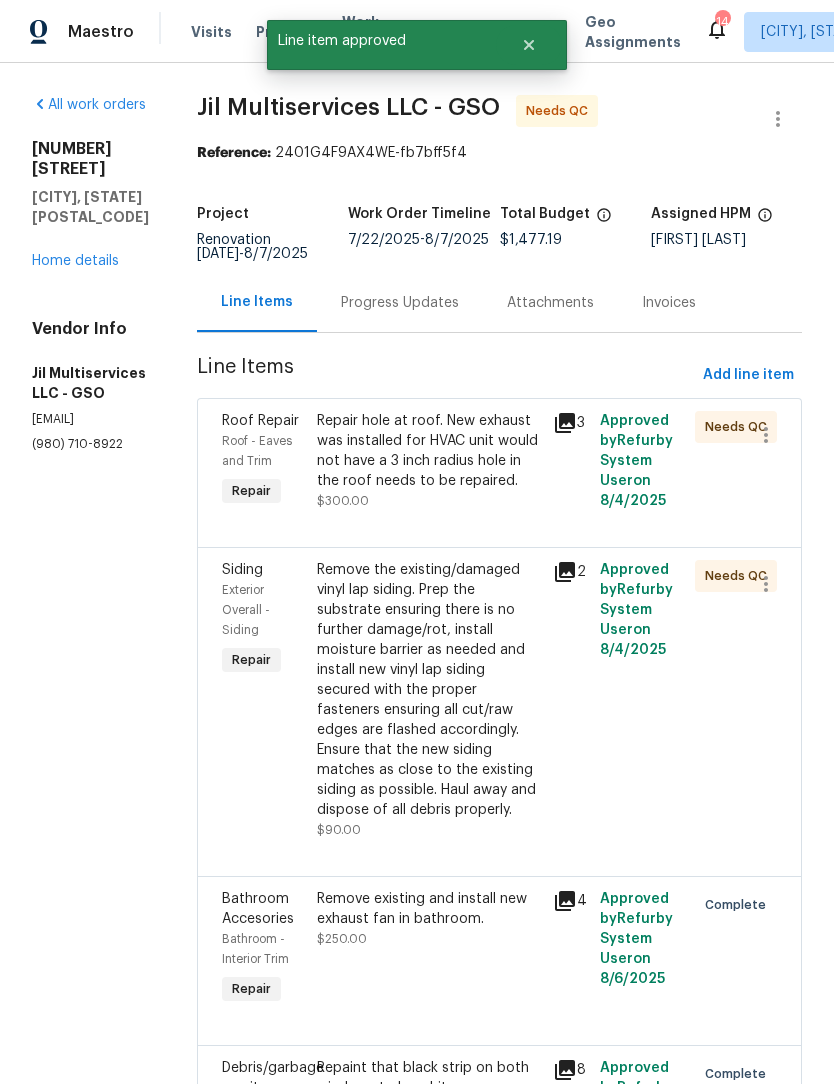 click on "Repair hole at roof. New exhaust was installed for HVAC unit would not have a 3 inch radius hole in the roof needs to be repaired." at bounding box center (429, 451) 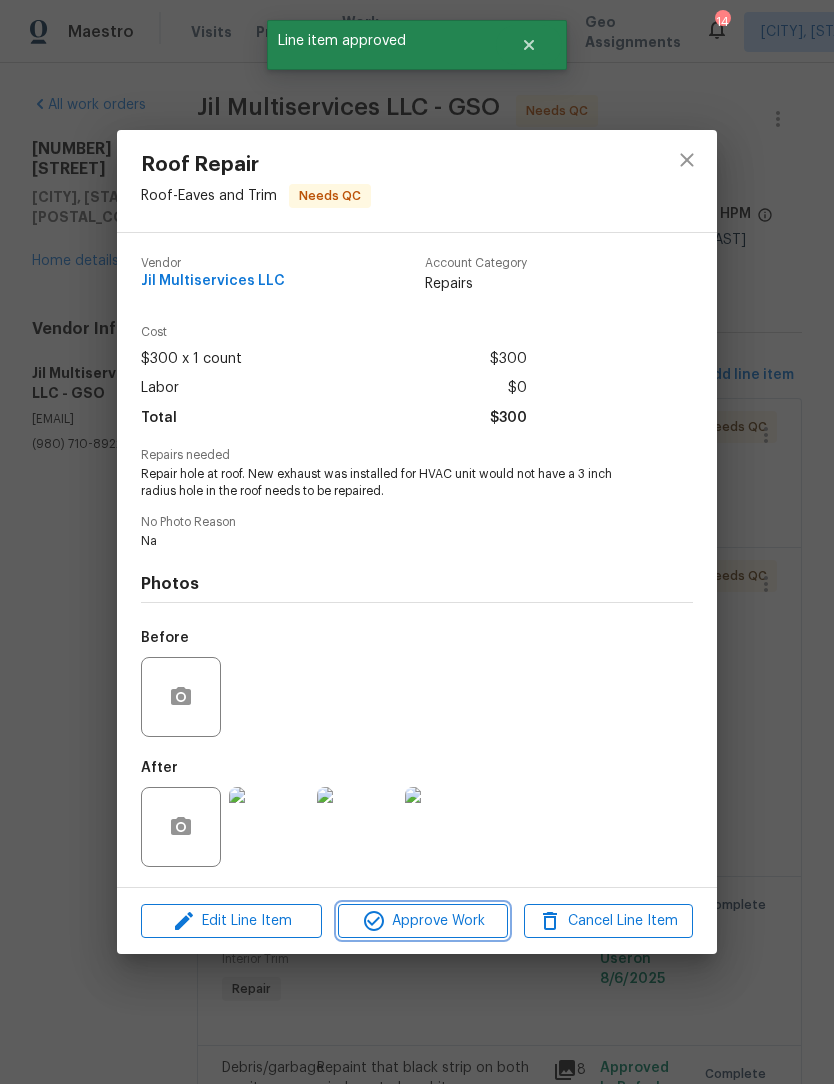 click on "Approve Work" at bounding box center (422, 921) 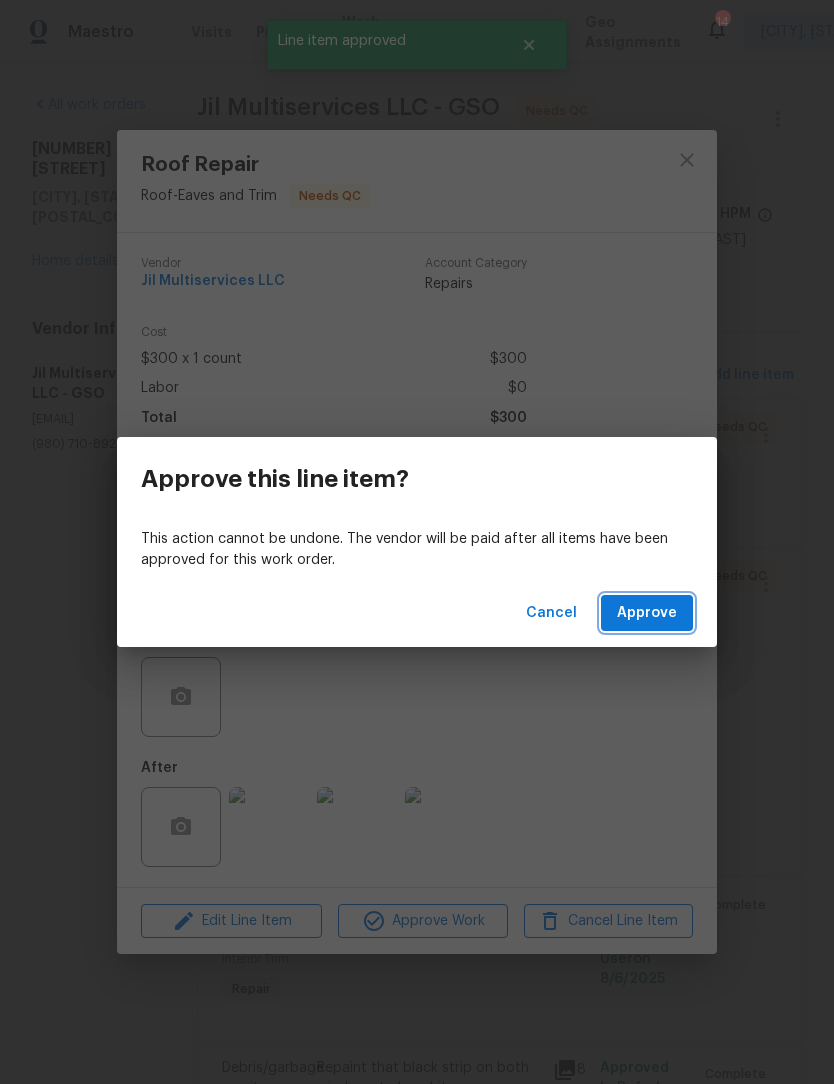 click on "Approve" at bounding box center [647, 613] 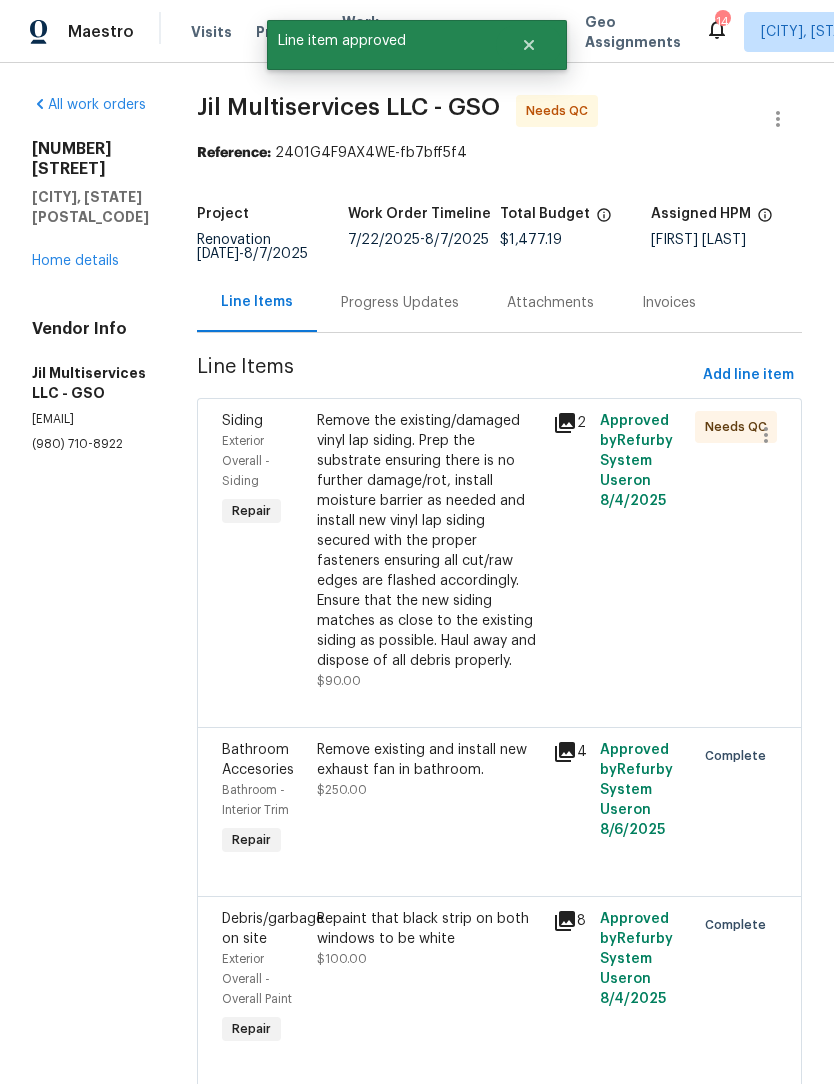 click on "Remove the existing/damaged vinyl lap siding. Prep the substrate ensuring there is no further damage/rot, install moisture barrier as needed and install new vinyl lap siding secured with the proper fasteners ensuring all cut/raw edges are flashed accordingly. Ensure that the new siding matches as close to the existing siding as possible. Haul away and dispose of all debris properly." at bounding box center [429, 541] 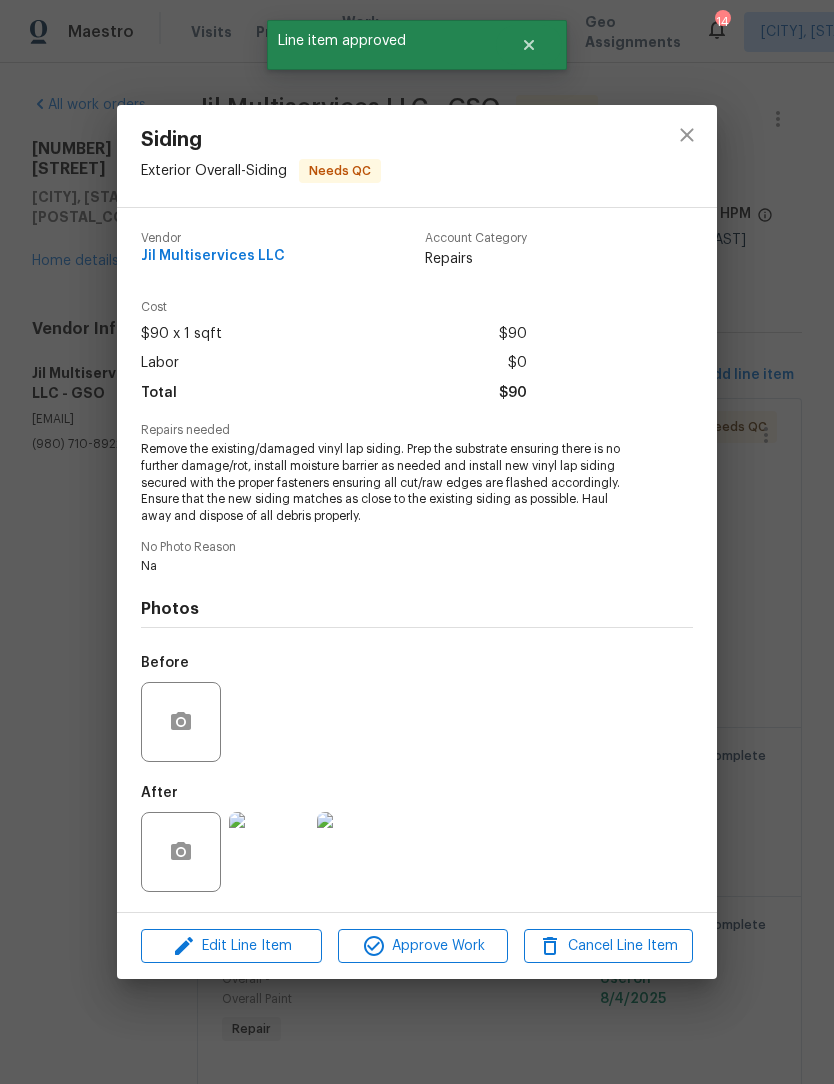 click at bounding box center [357, 852] 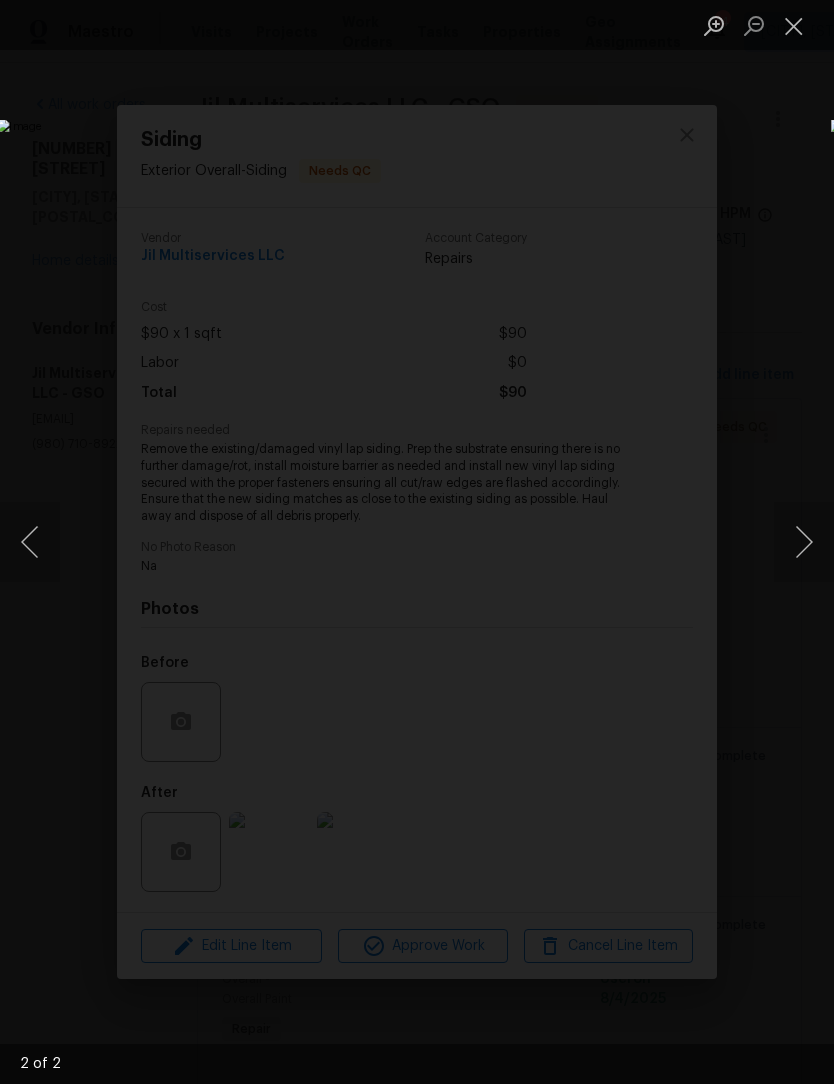 click at bounding box center (794, 25) 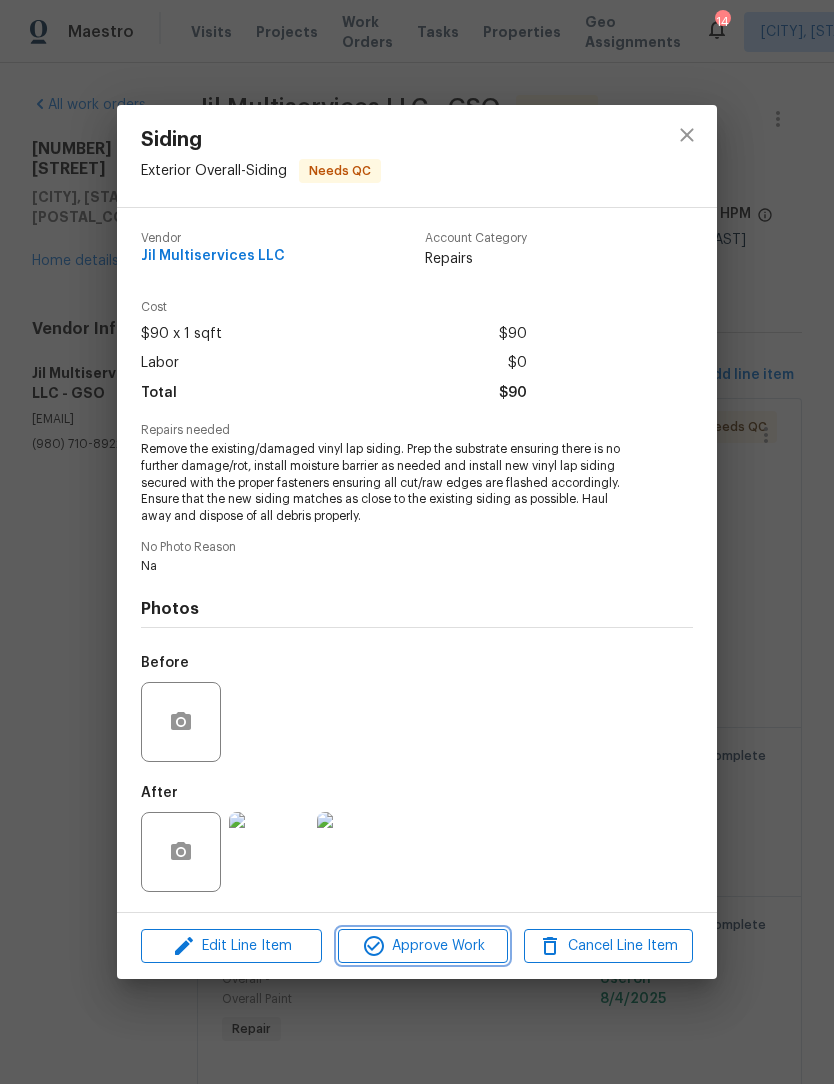 click on "Approve Work" at bounding box center [422, 946] 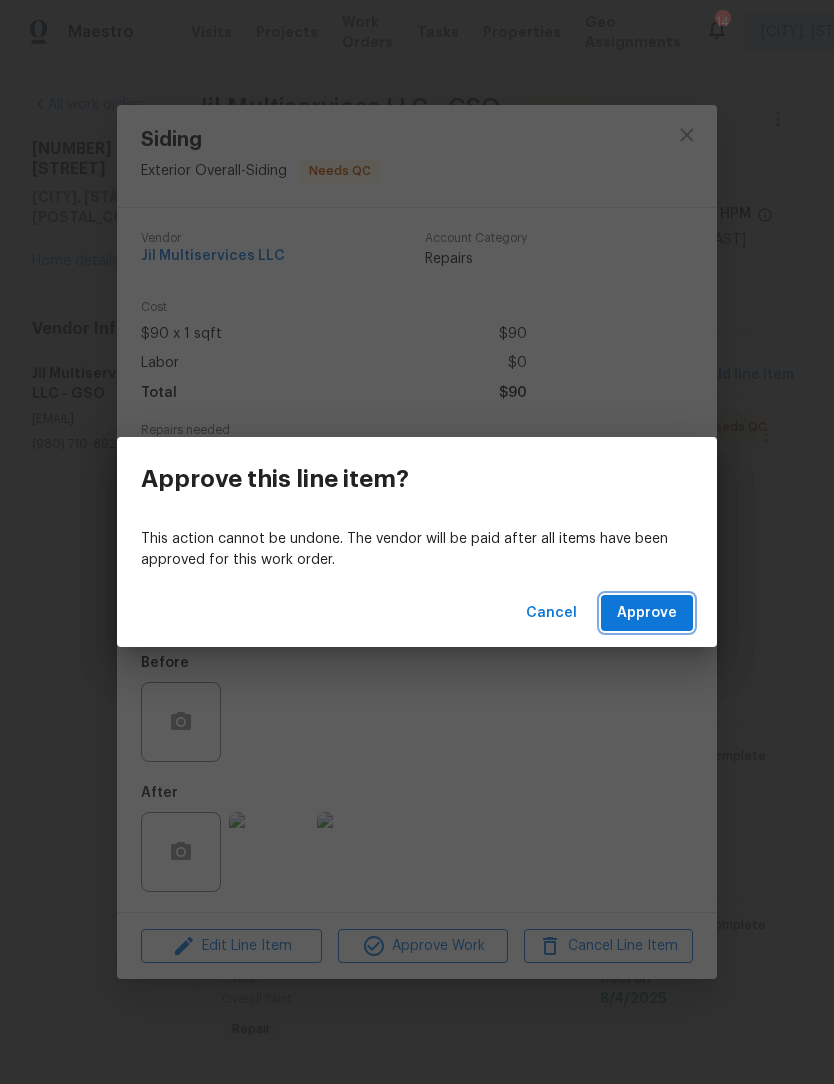 click on "Approve" at bounding box center (647, 613) 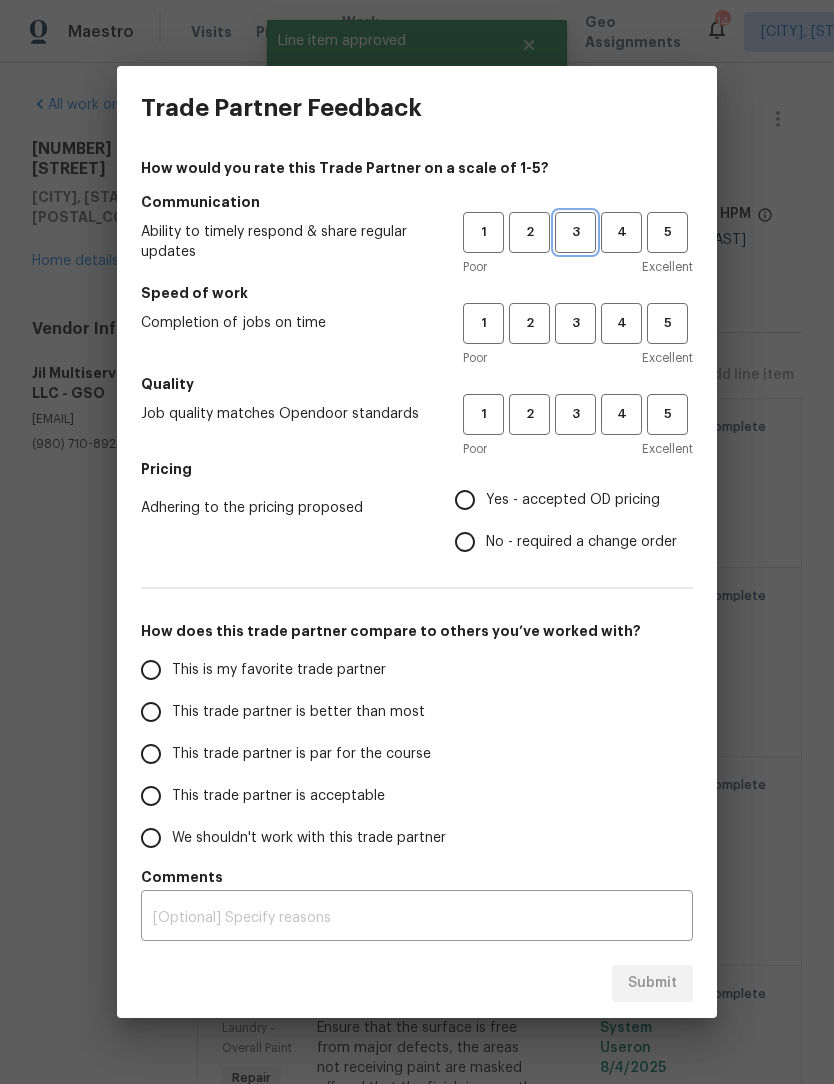click on "3" at bounding box center [575, 232] 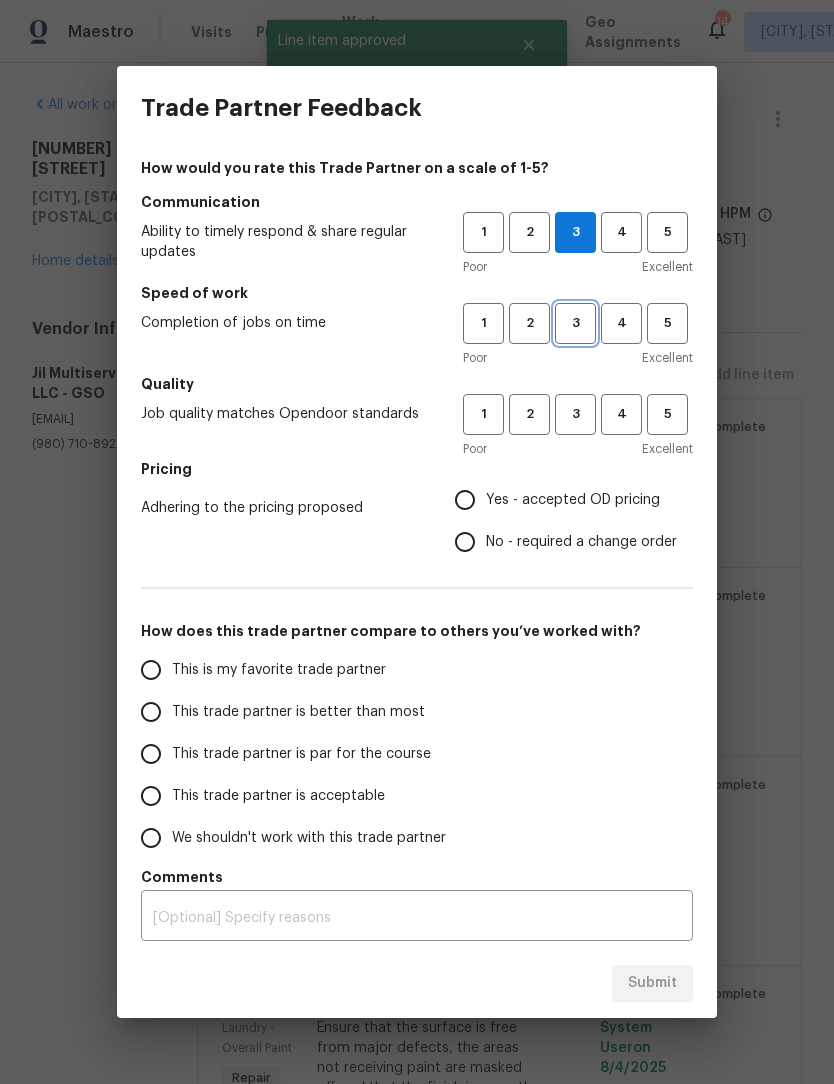 click on "3" at bounding box center [575, 323] 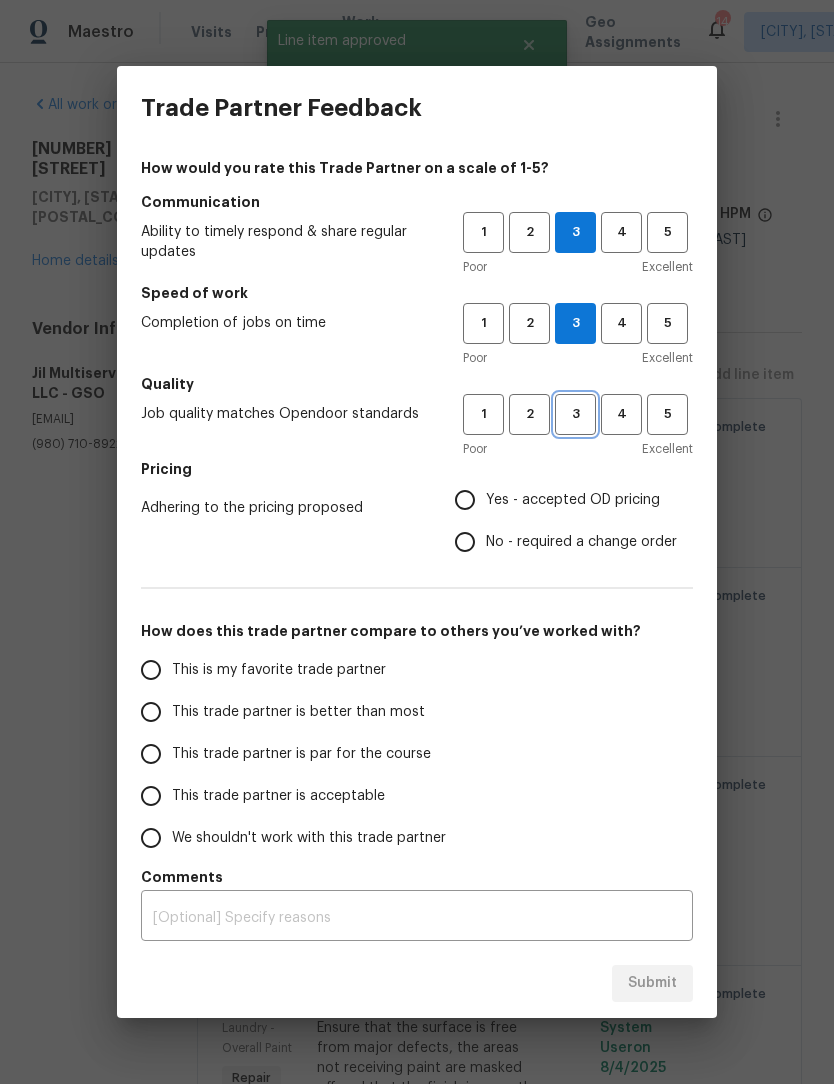 click on "3" at bounding box center [575, 414] 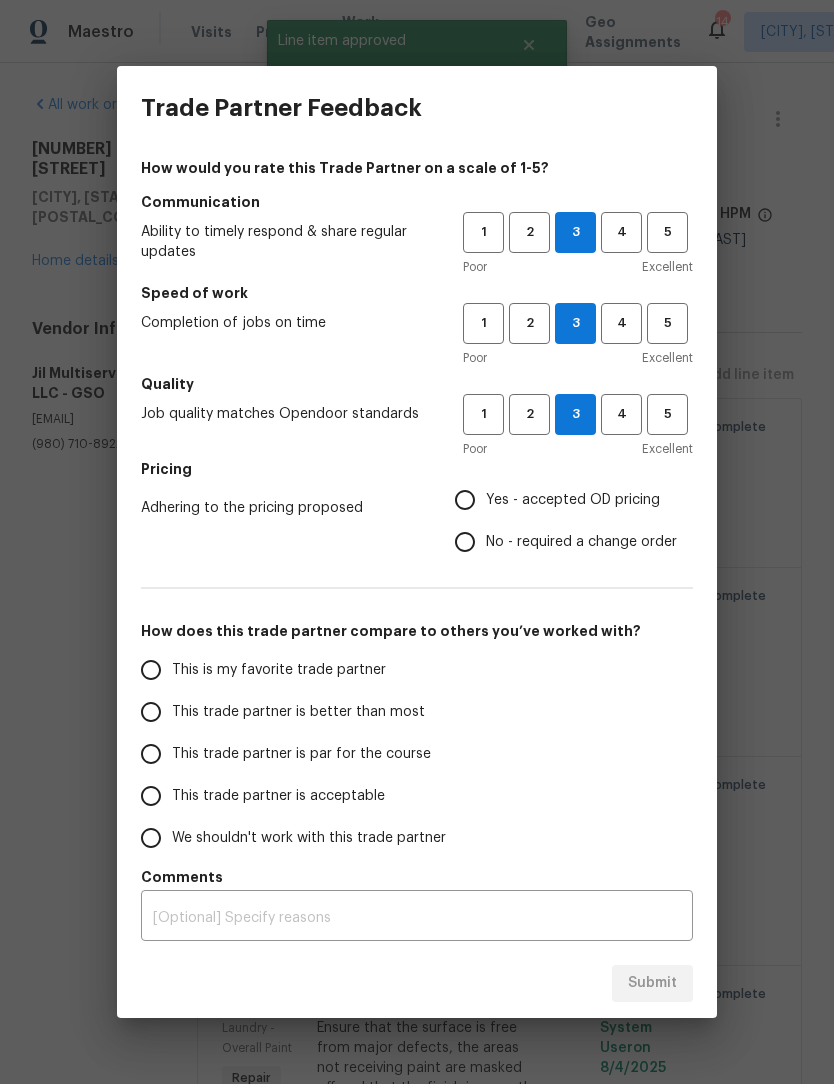click on "Yes - accepted OD pricing" at bounding box center (465, 500) 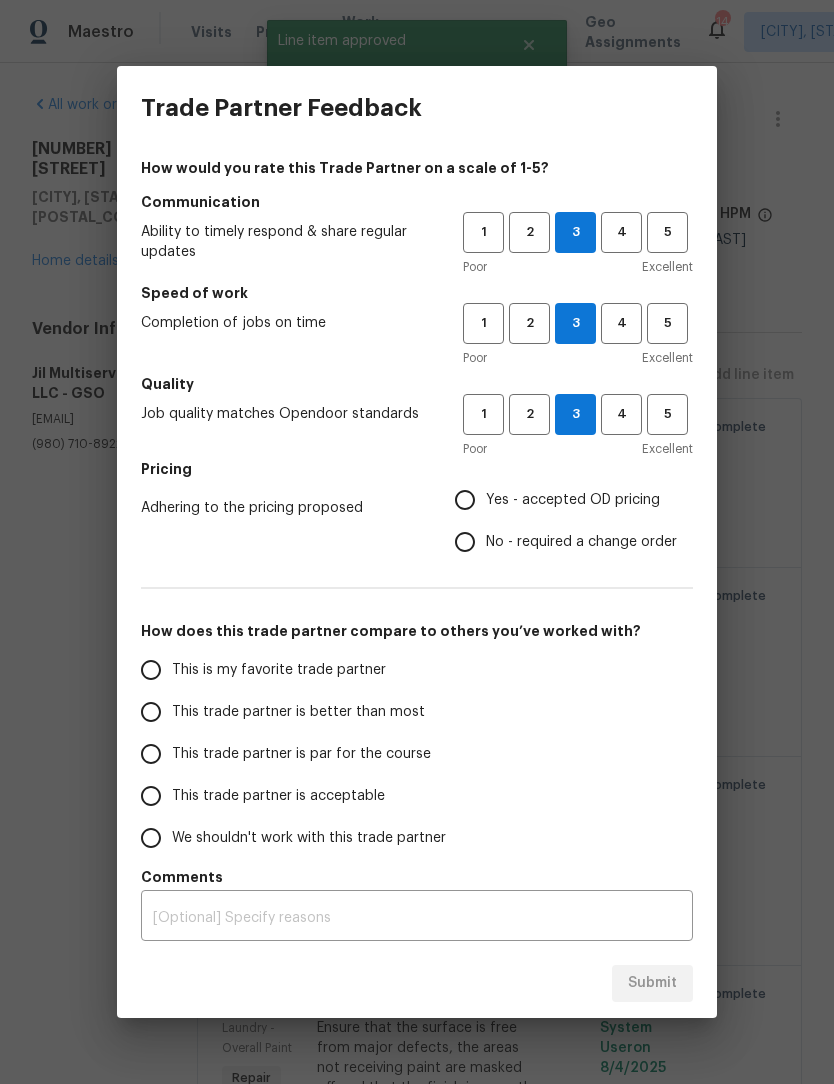 radio on "true" 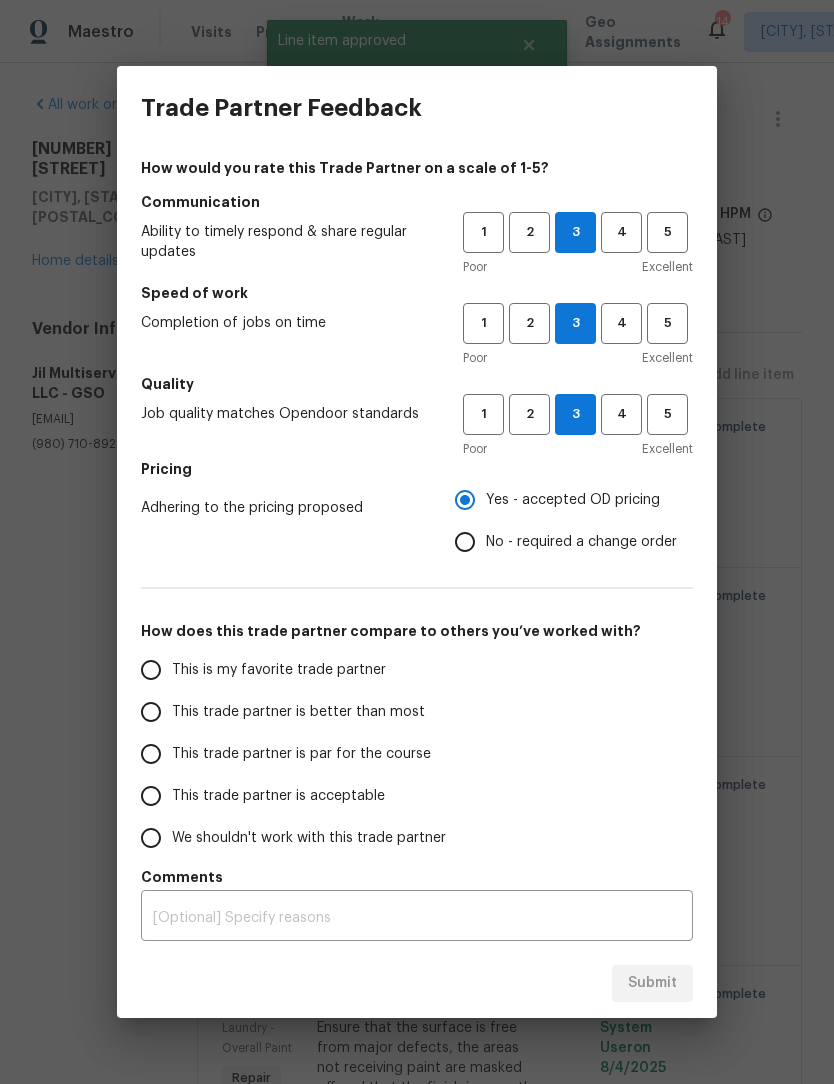 click on "This trade partner is par for the course" at bounding box center [151, 754] 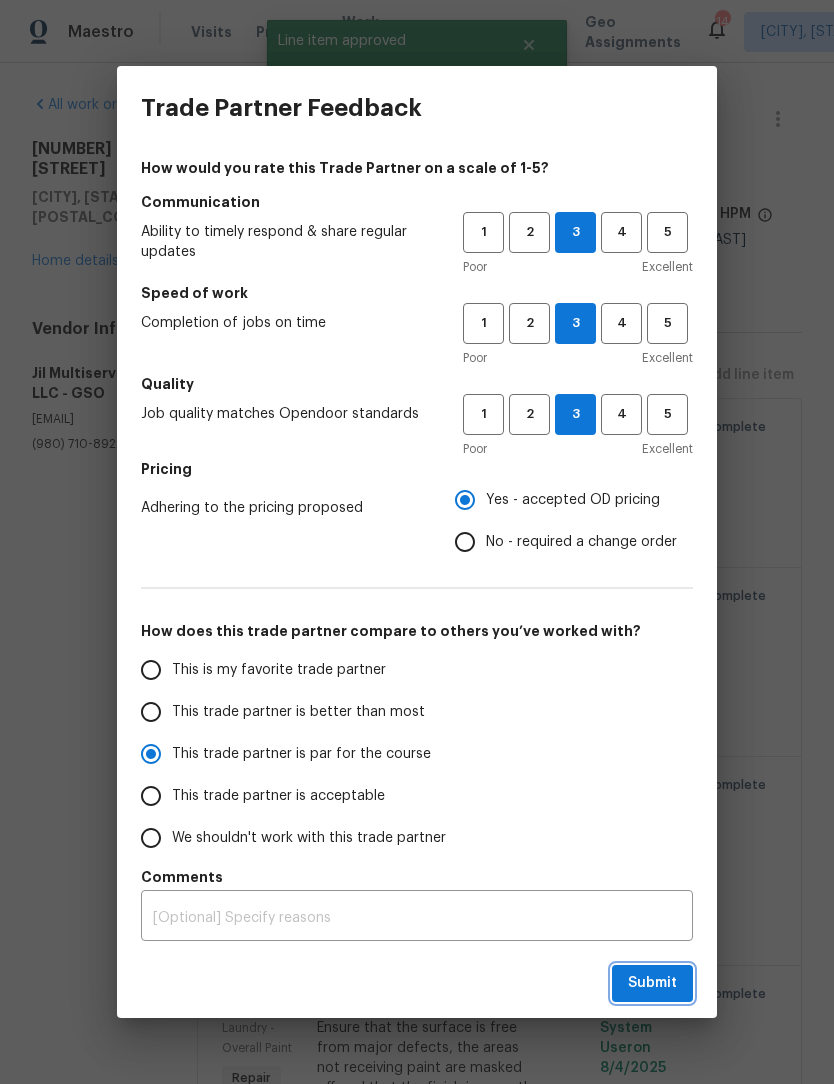 click on "Submit" at bounding box center (652, 983) 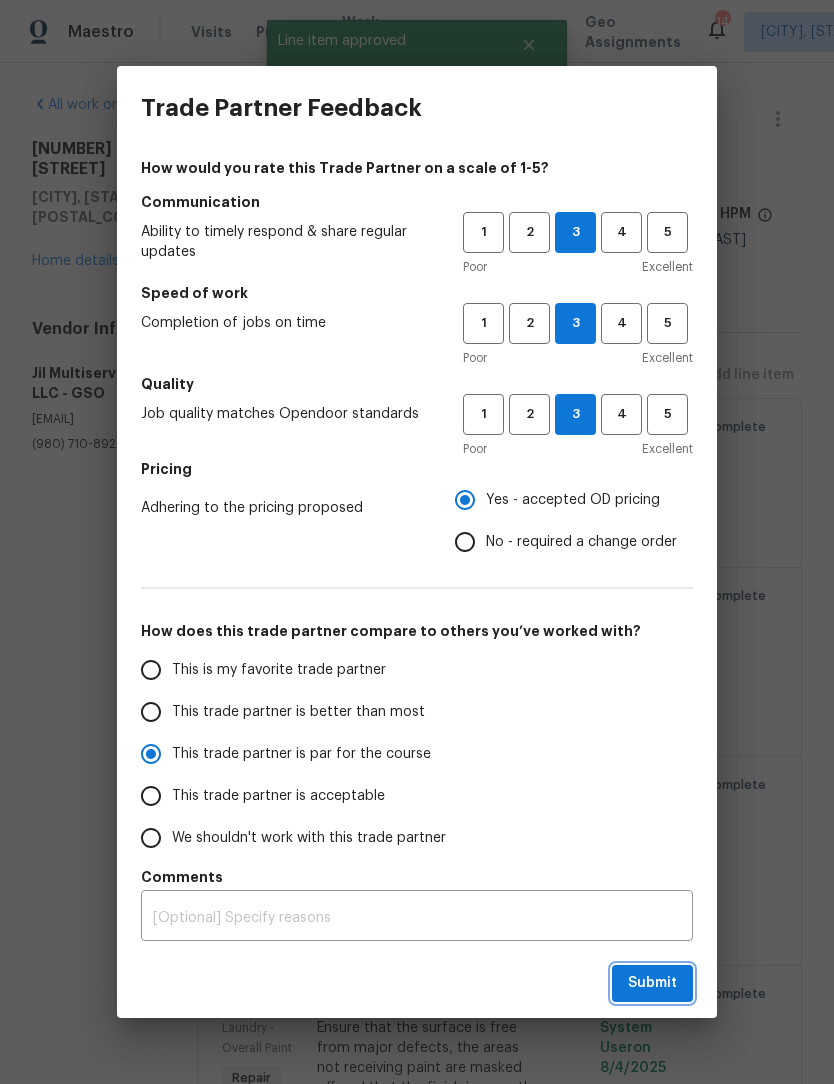 radio on "true" 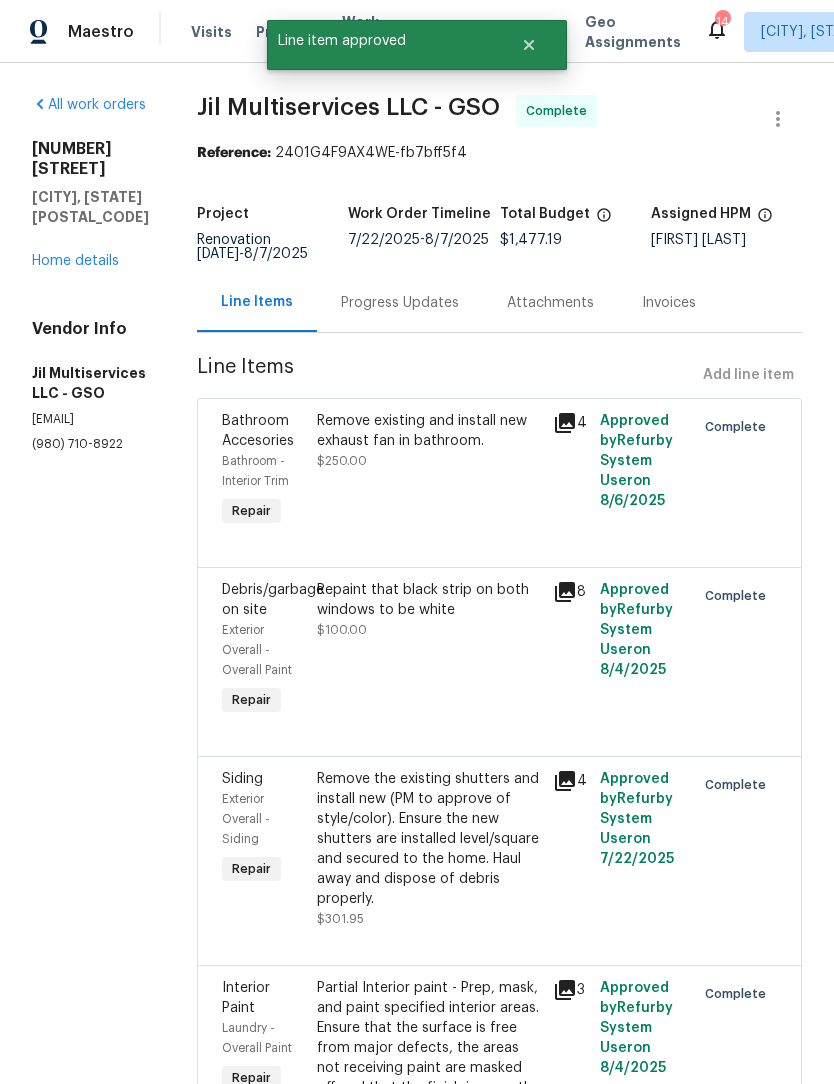 radio on "false" 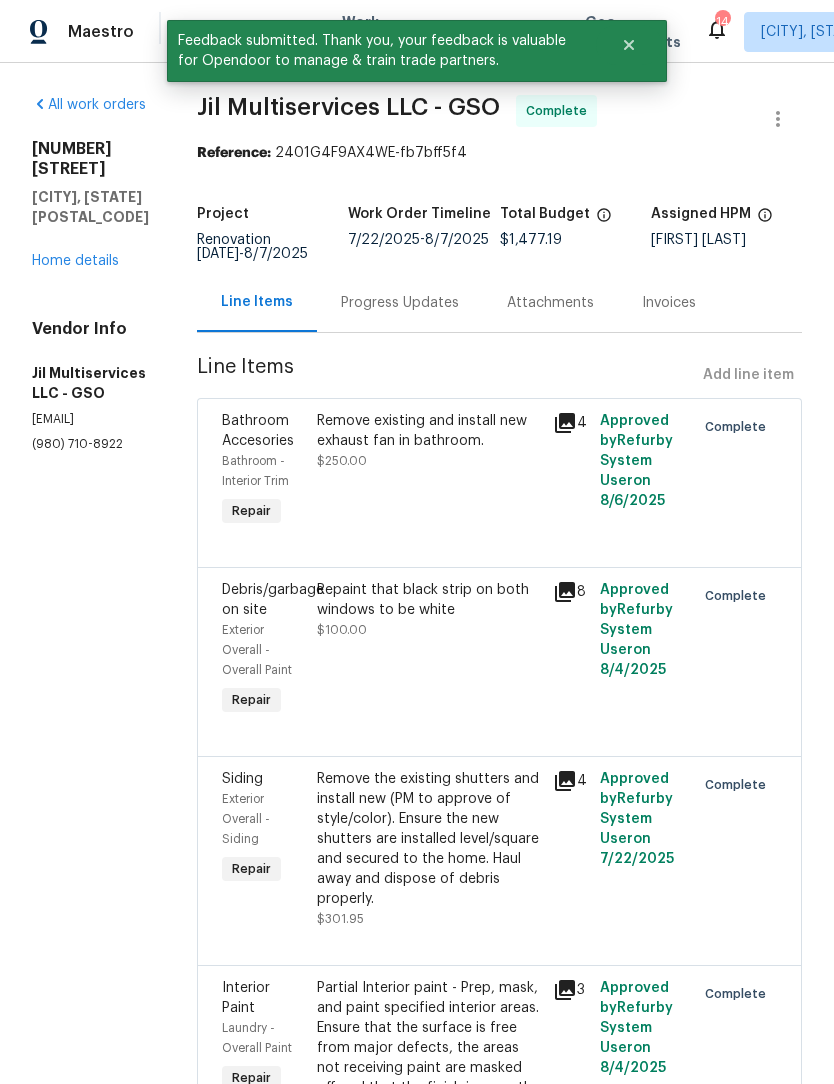 click on "Home details" at bounding box center (75, 261) 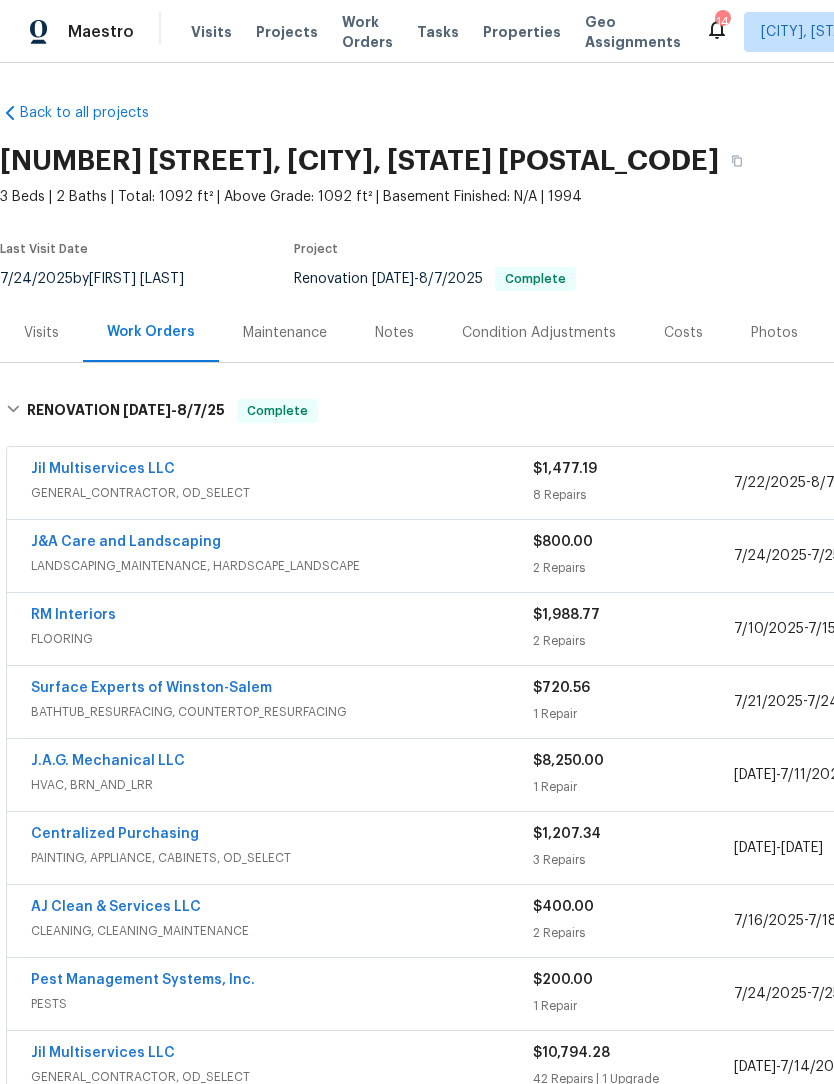 scroll, scrollTop: 0, scrollLeft: 0, axis: both 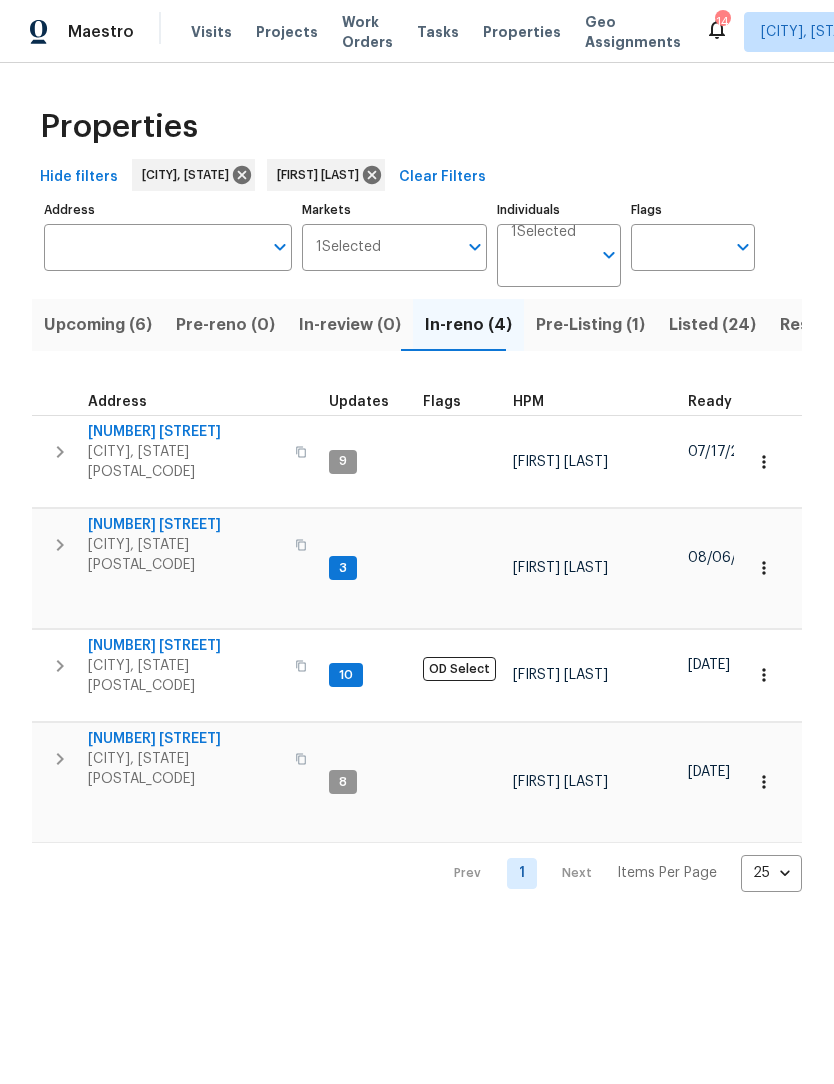 click on "1845 Pope Hill Ct" at bounding box center (185, 525) 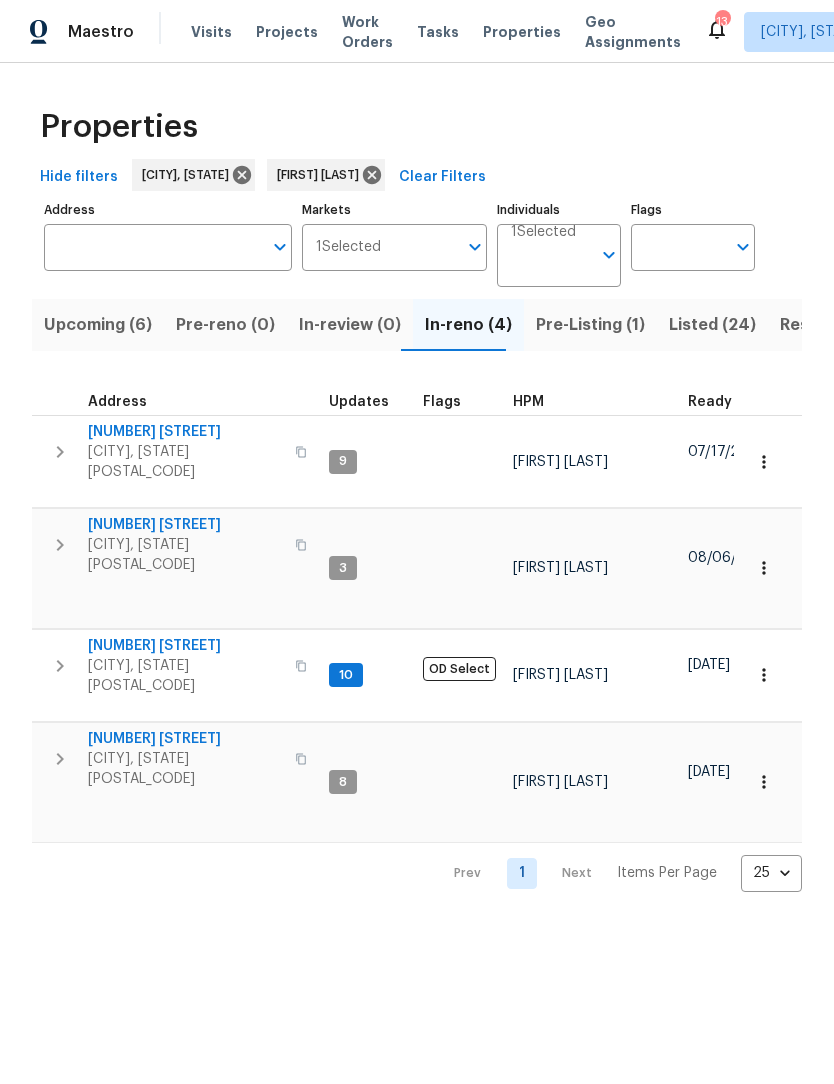 click on "Greensboro, NC 27410" at bounding box center (185, 462) 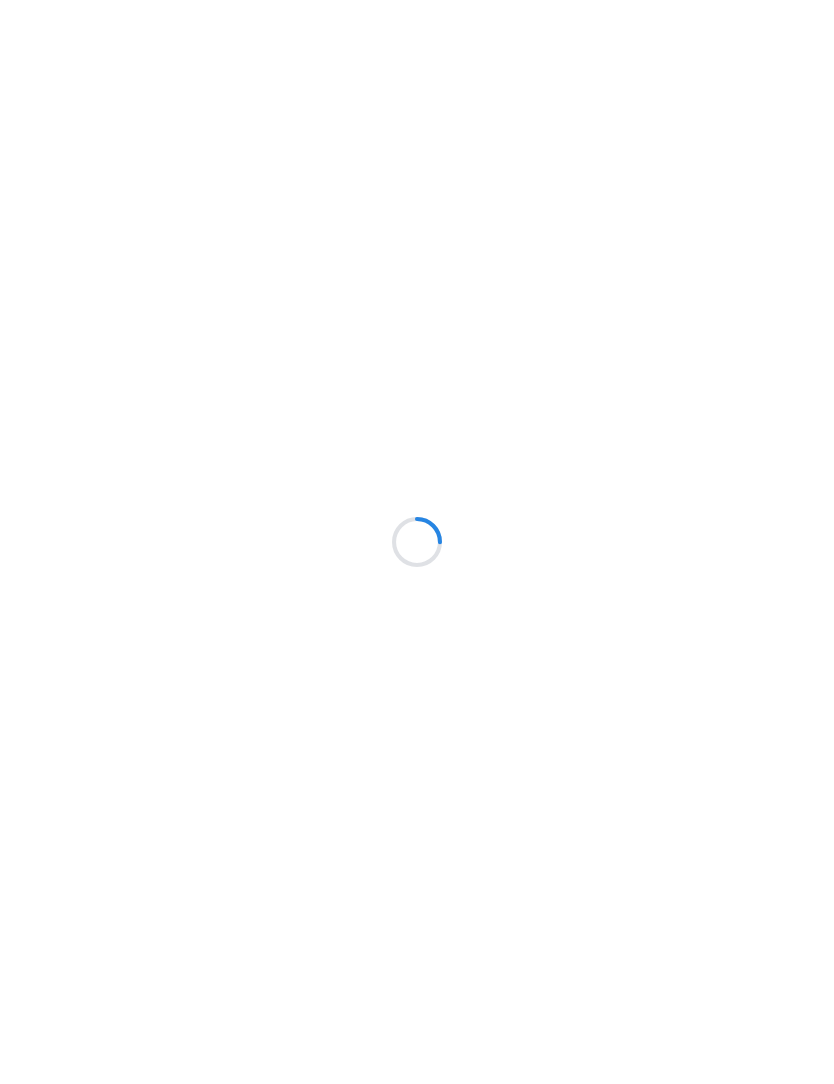 scroll, scrollTop: 0, scrollLeft: 0, axis: both 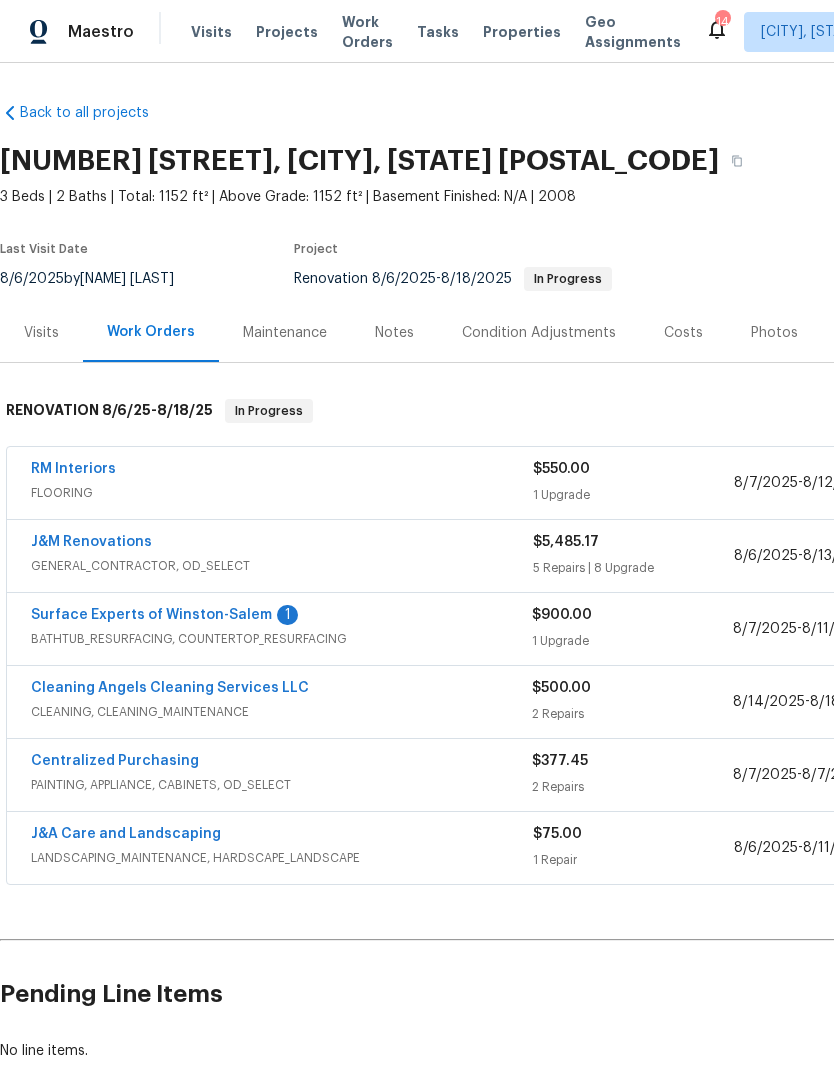 click on "Surface Experts of Winston-Salem 1 BATHTUB_RESURFACING, COUNTERTOP_RESURFACING $900.00 1 Upgrade 8/7/2025  -  8/11/2025 Vendor Accepted" at bounding box center [565, 629] 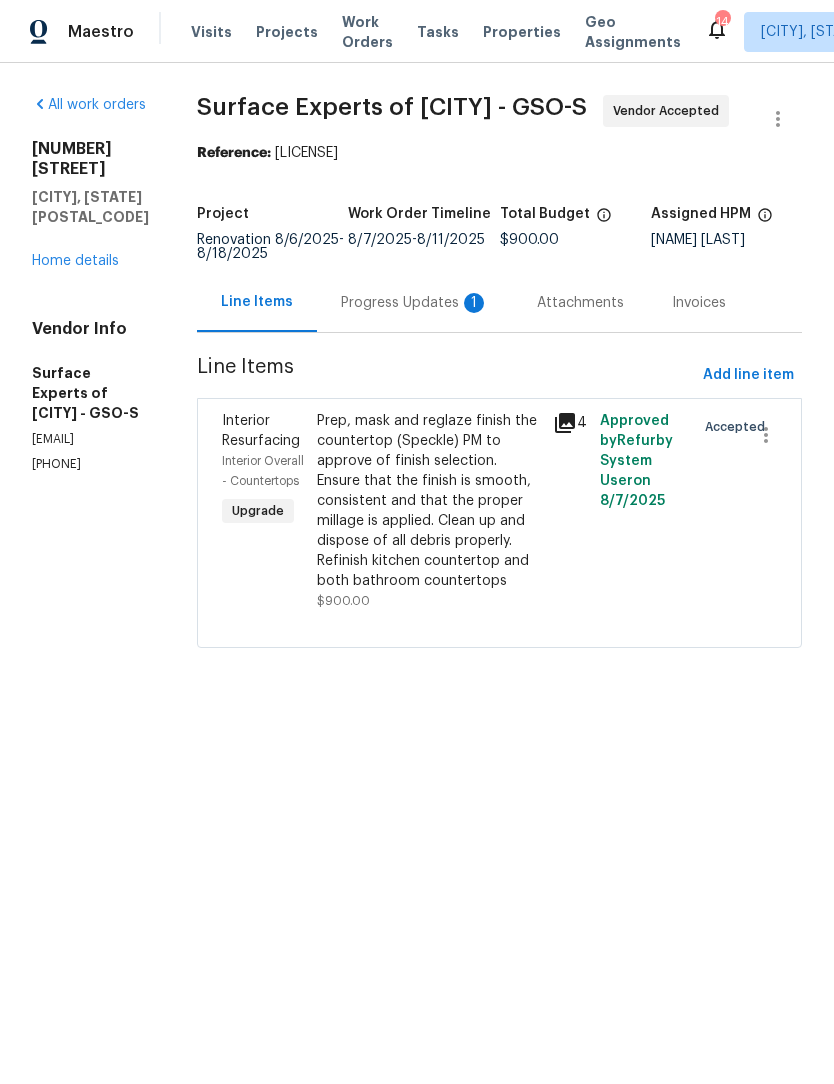 click on "Progress Updates 1" at bounding box center [415, 302] 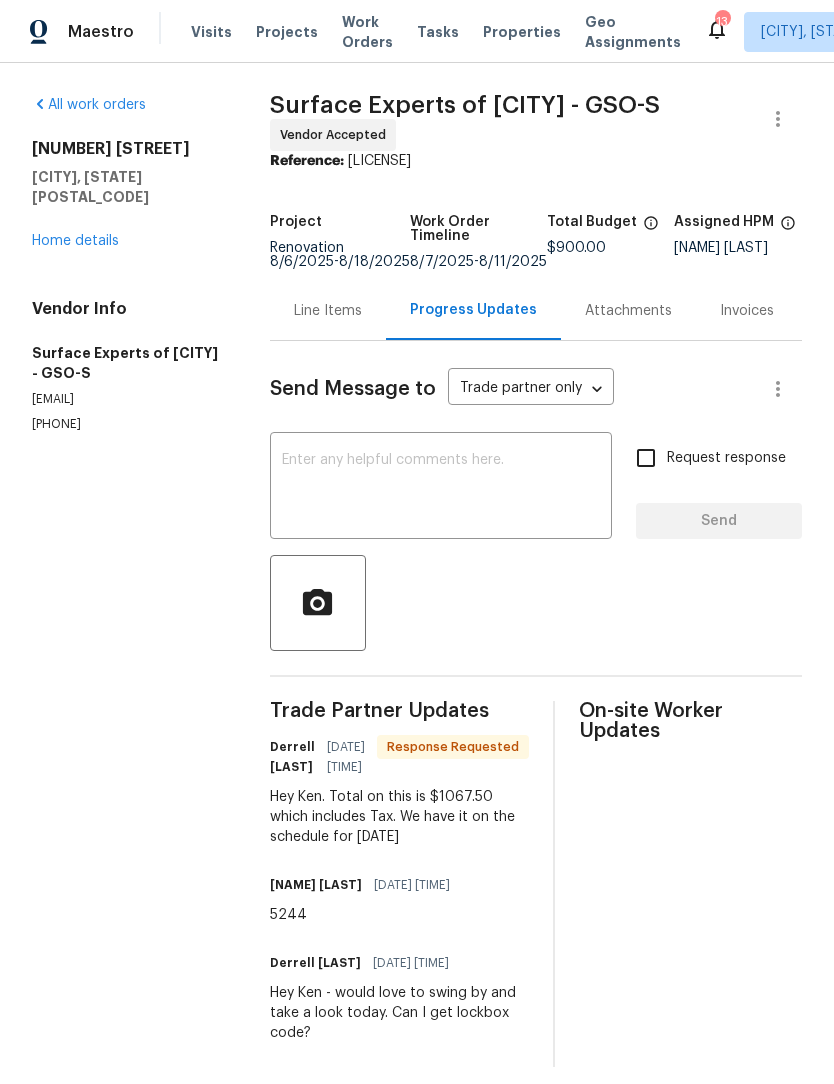 click on "Line Items" at bounding box center [328, 311] 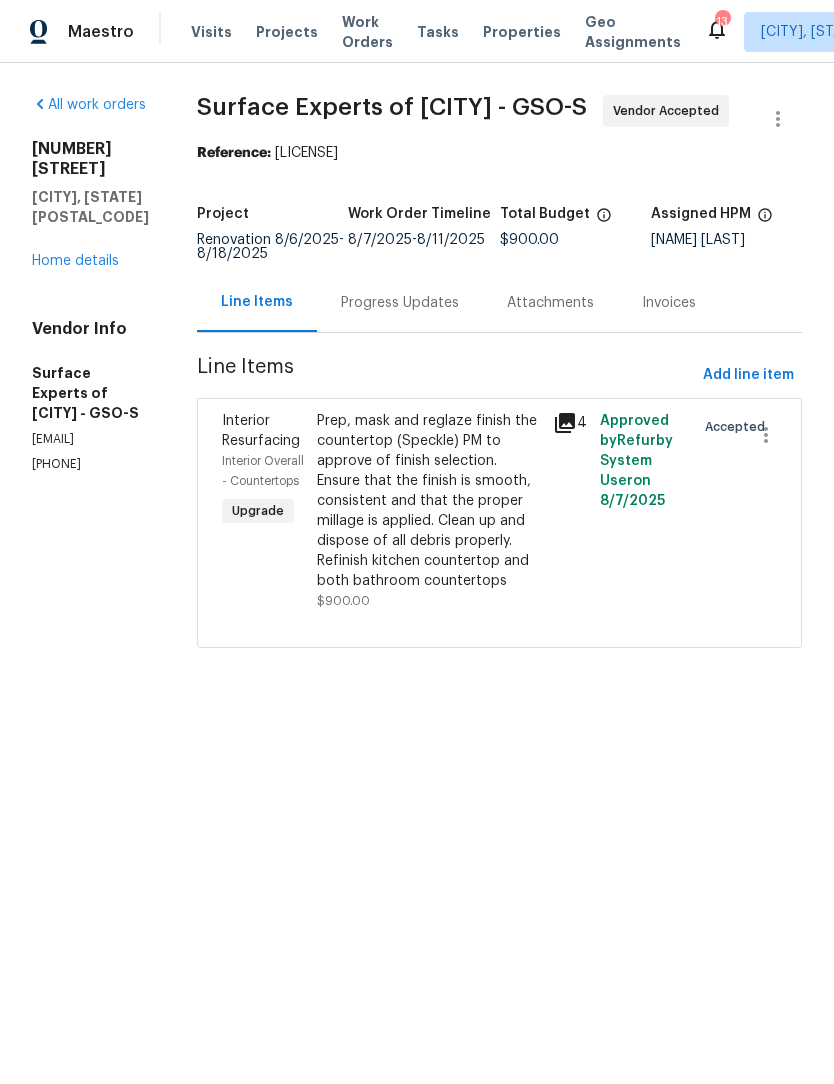 click on "Prep, mask and reglaze finish the countertop (Speckle) PM to approve of finish selection. Ensure that the finish is smooth, consistent and that the proper millage is applied. Clean up and dispose of all debris properly.
Refinish kitchen countertop and both bathroom countertops" at bounding box center [429, 501] 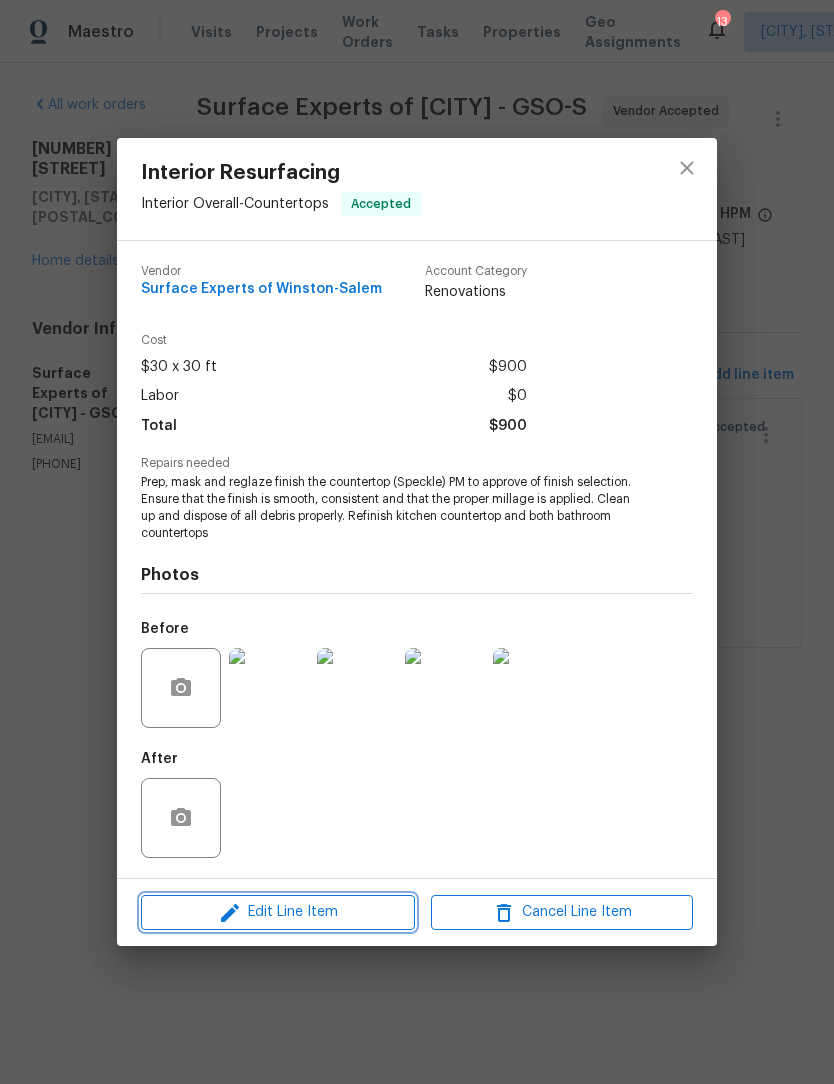 click on "Edit Line Item" at bounding box center (278, 912) 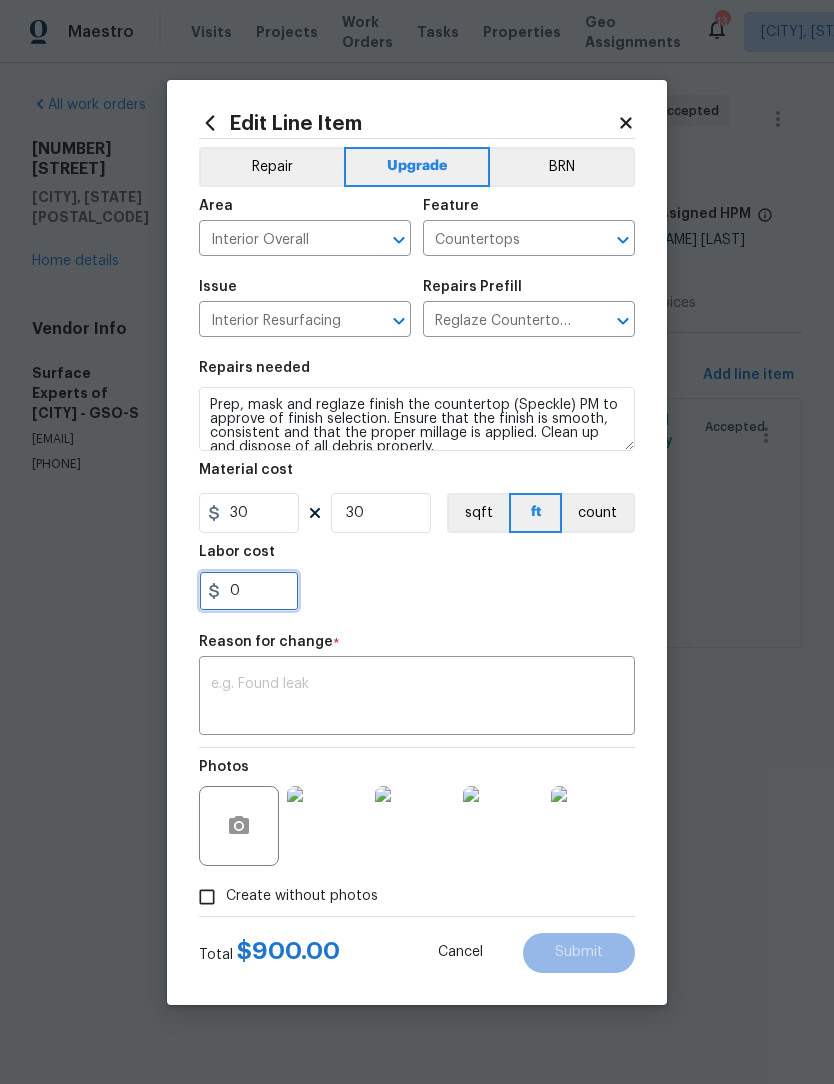 click on "0" at bounding box center (249, 591) 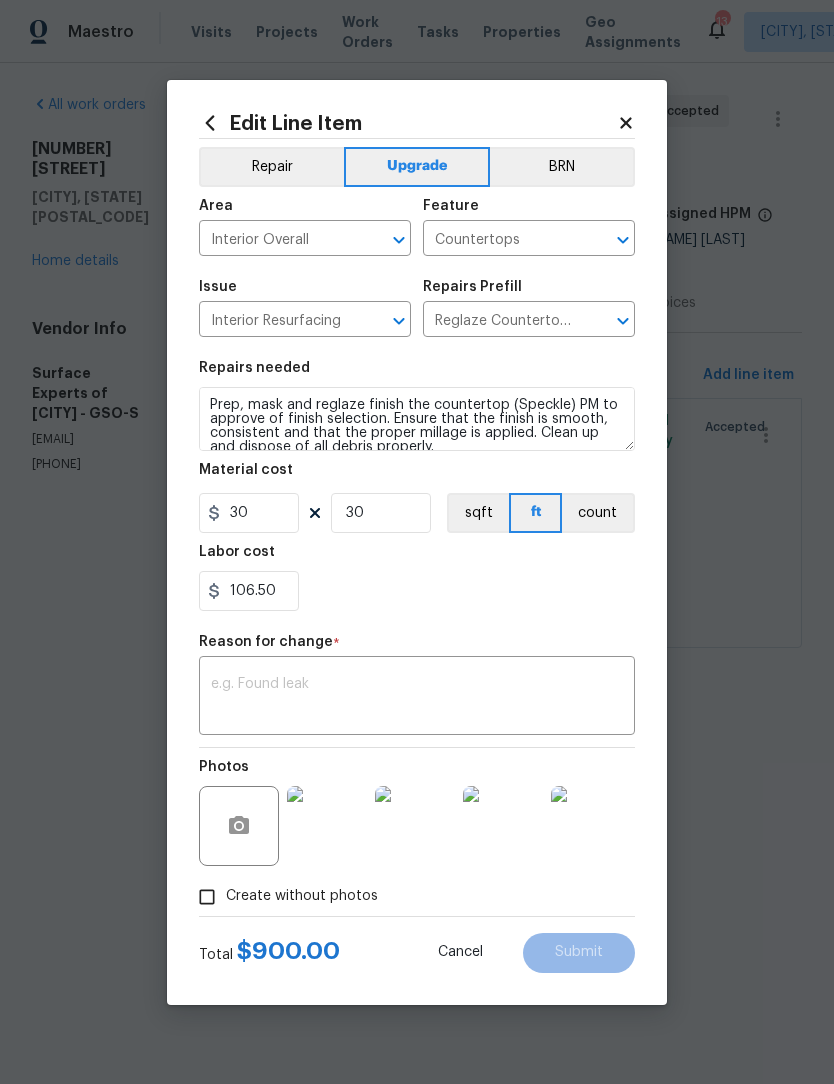 click at bounding box center [417, 698] 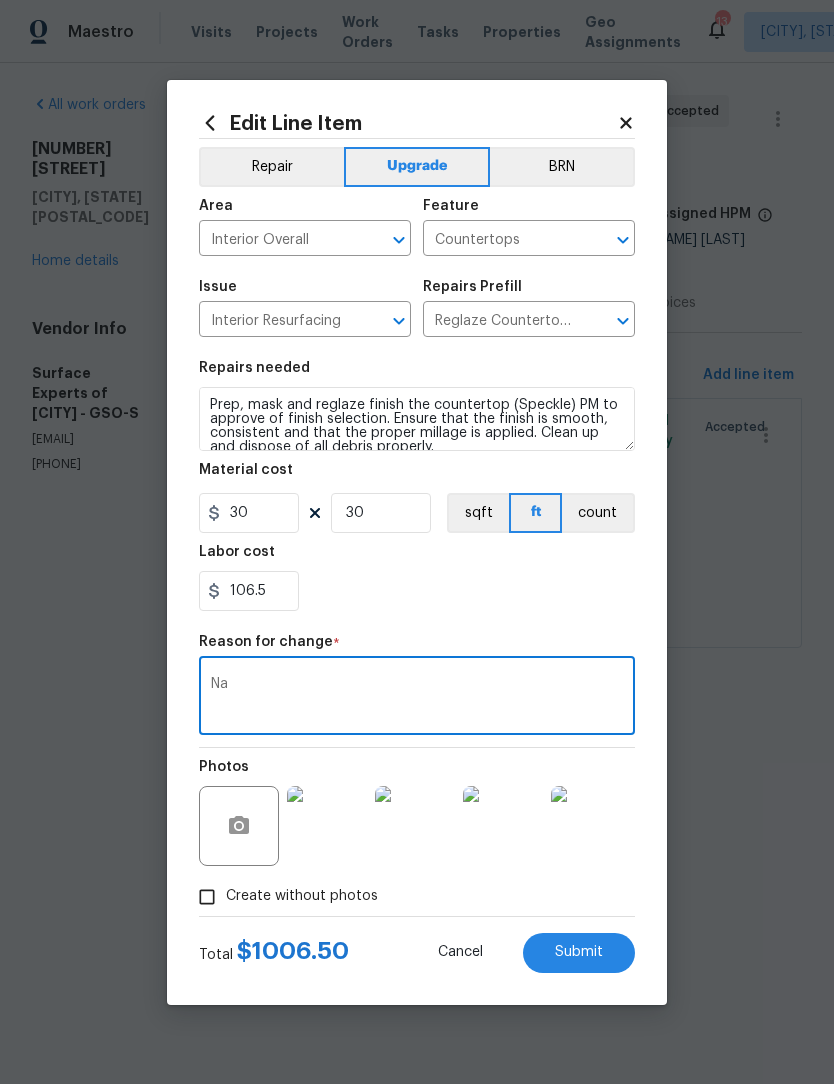 type on "Na" 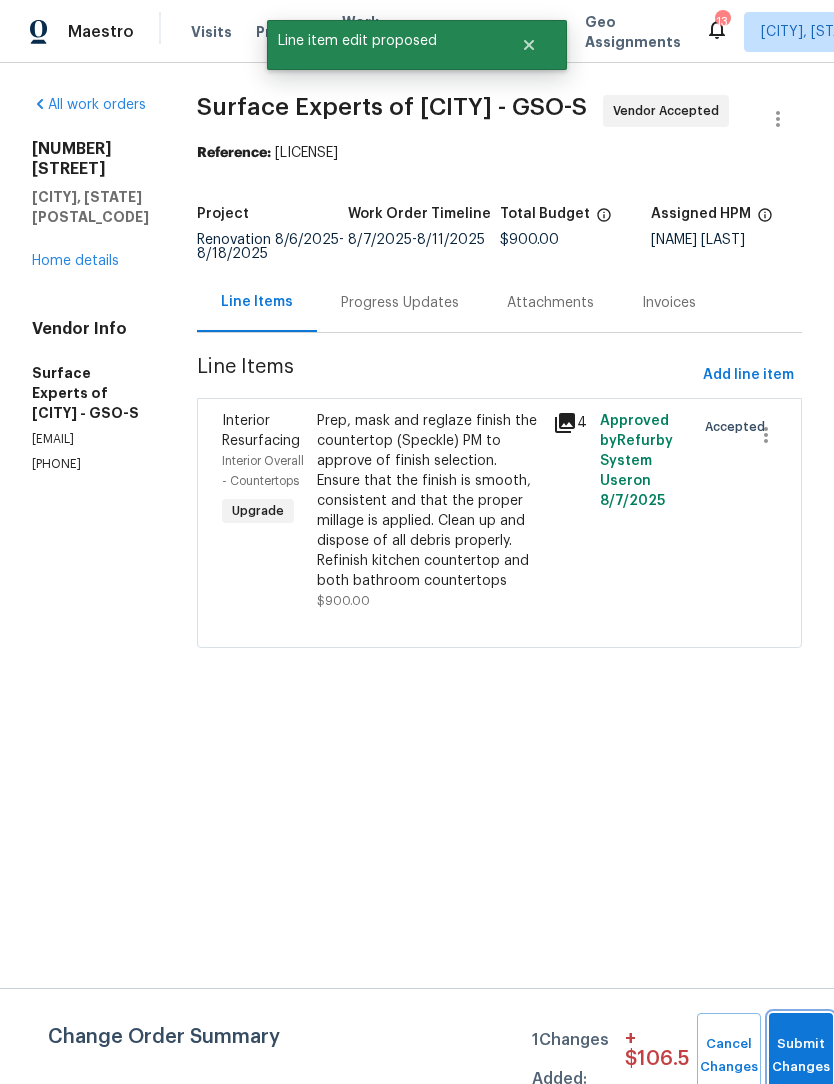 click on "Submit Changes" at bounding box center [801, 1056] 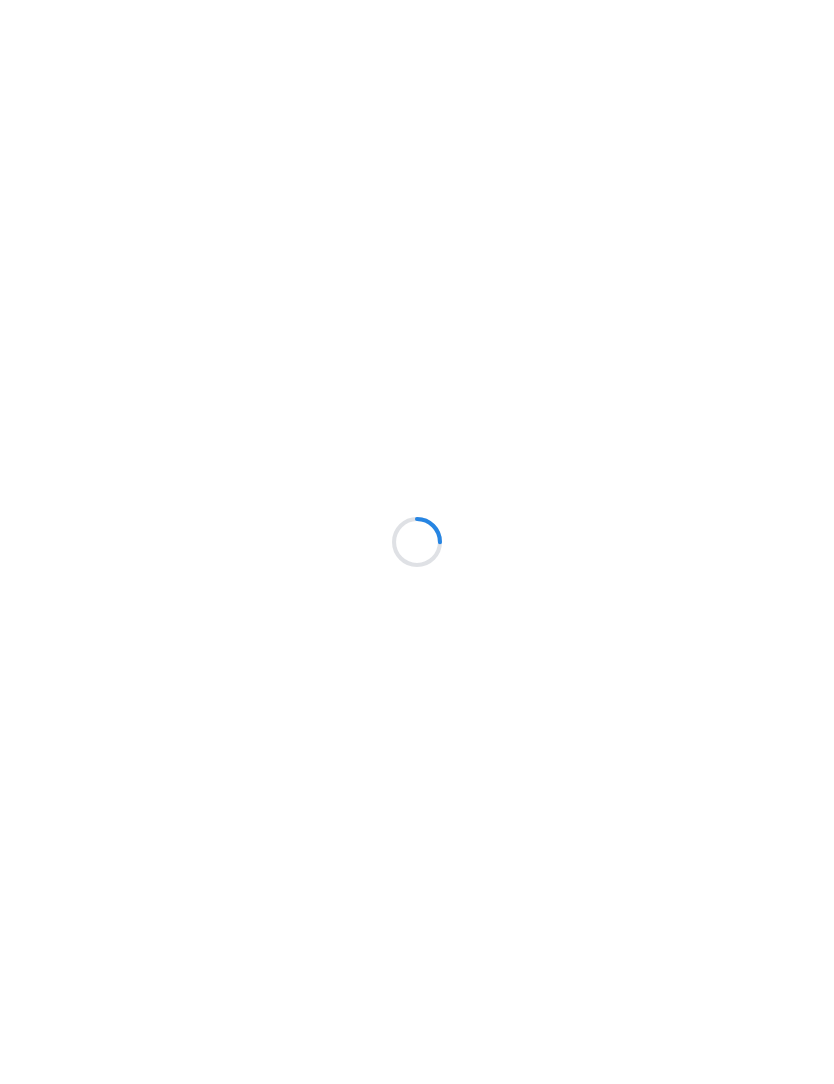 scroll, scrollTop: 0, scrollLeft: 0, axis: both 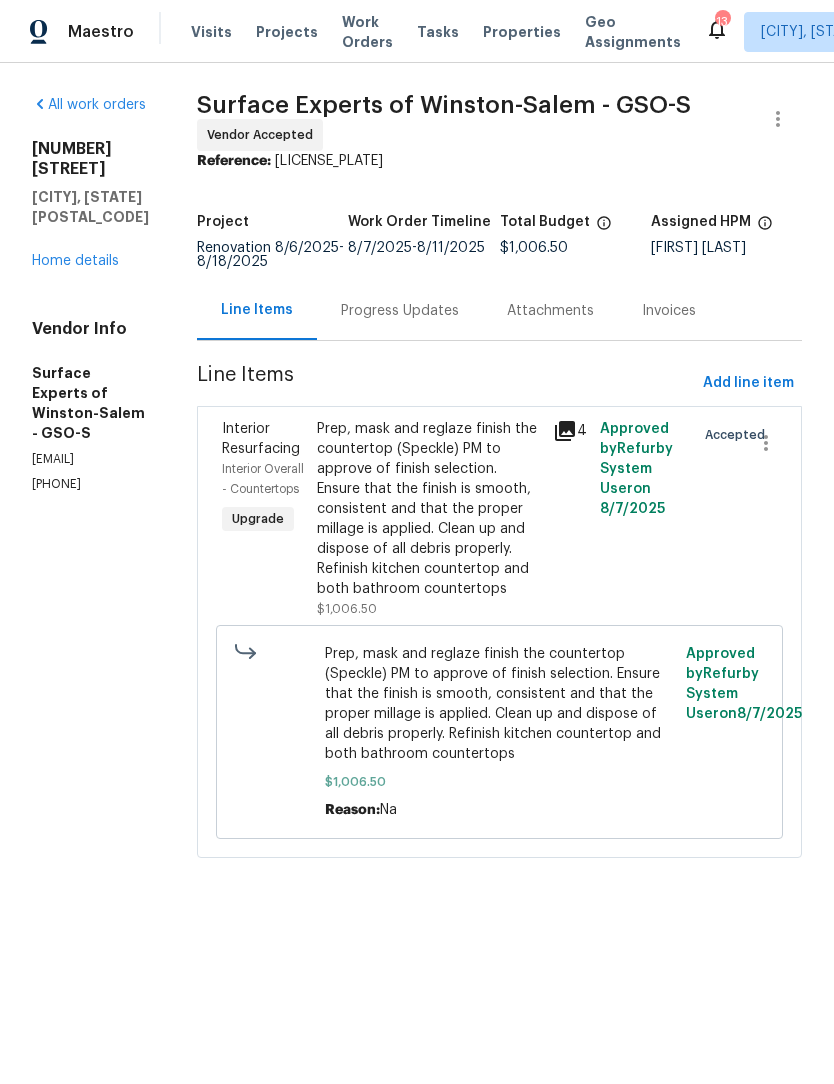 click on "Progress Updates" at bounding box center (400, 311) 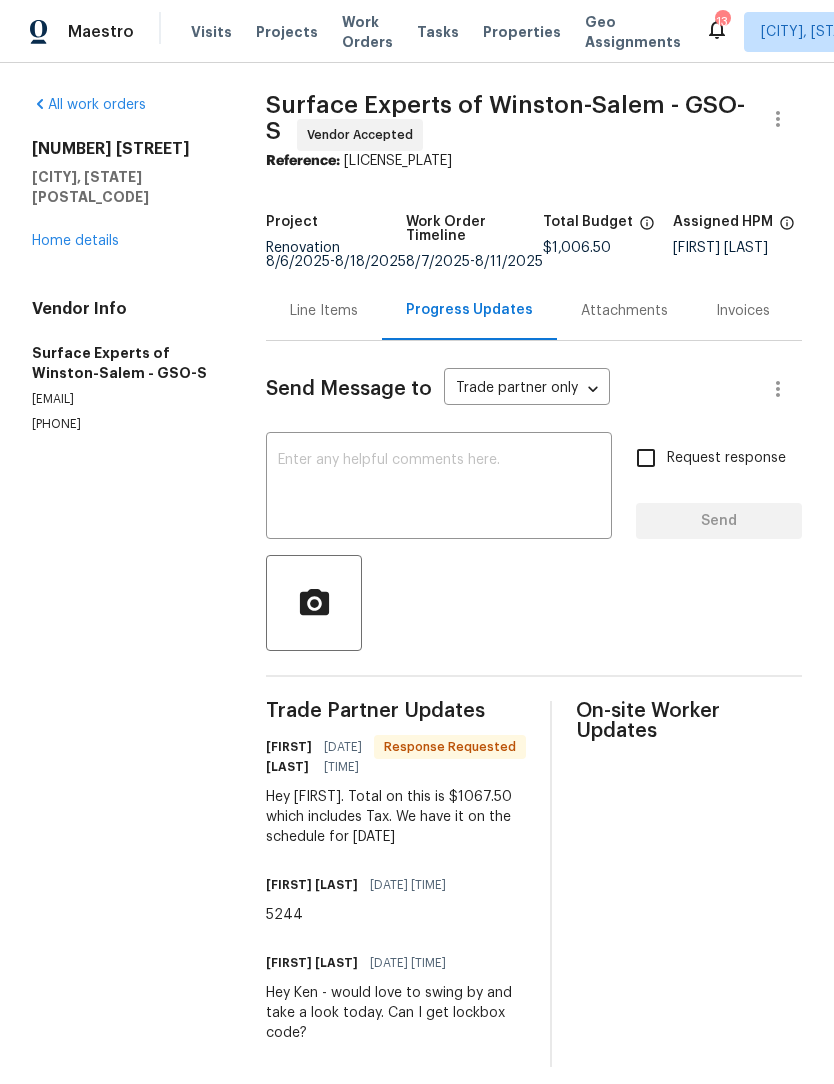 click on "Home details" at bounding box center [75, 241] 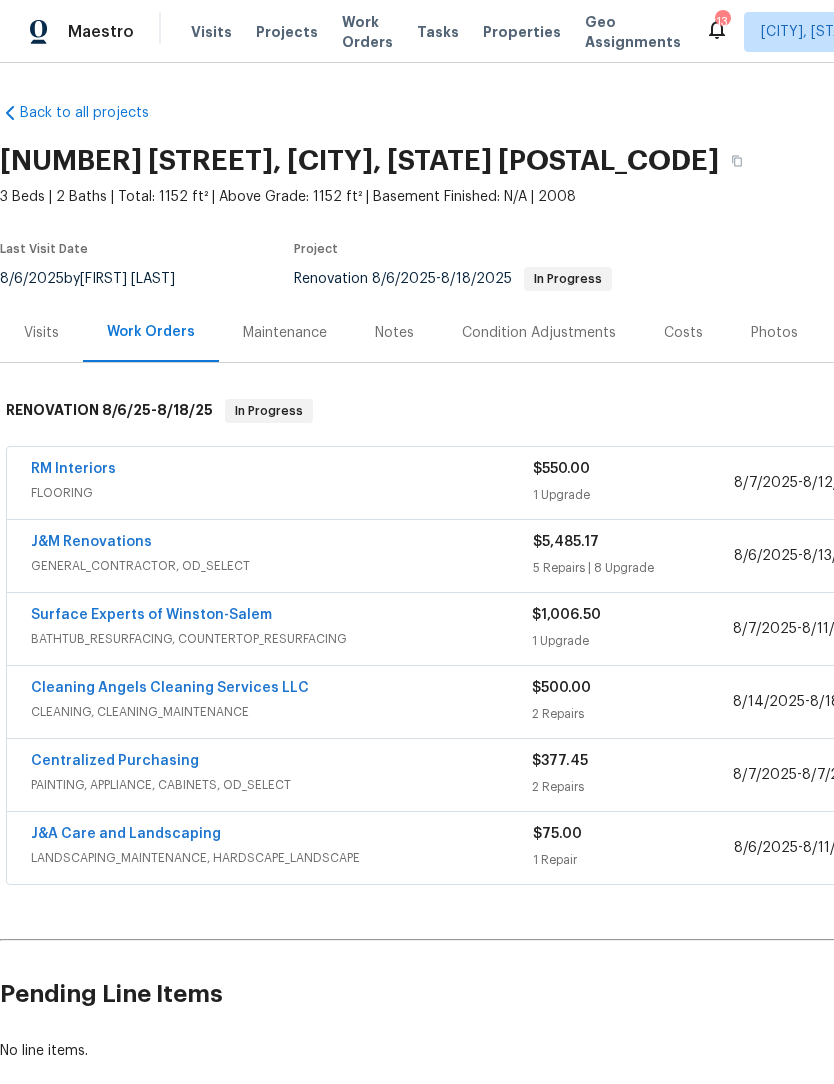 scroll, scrollTop: 0, scrollLeft: 0, axis: both 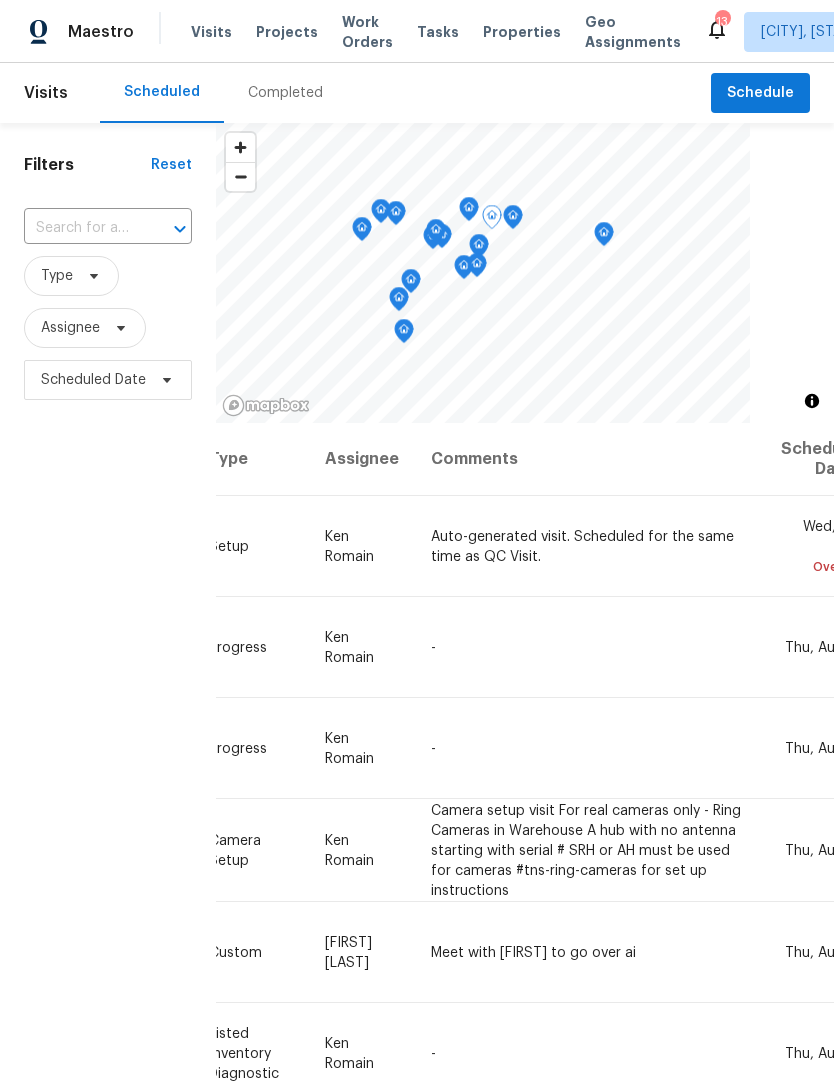 click 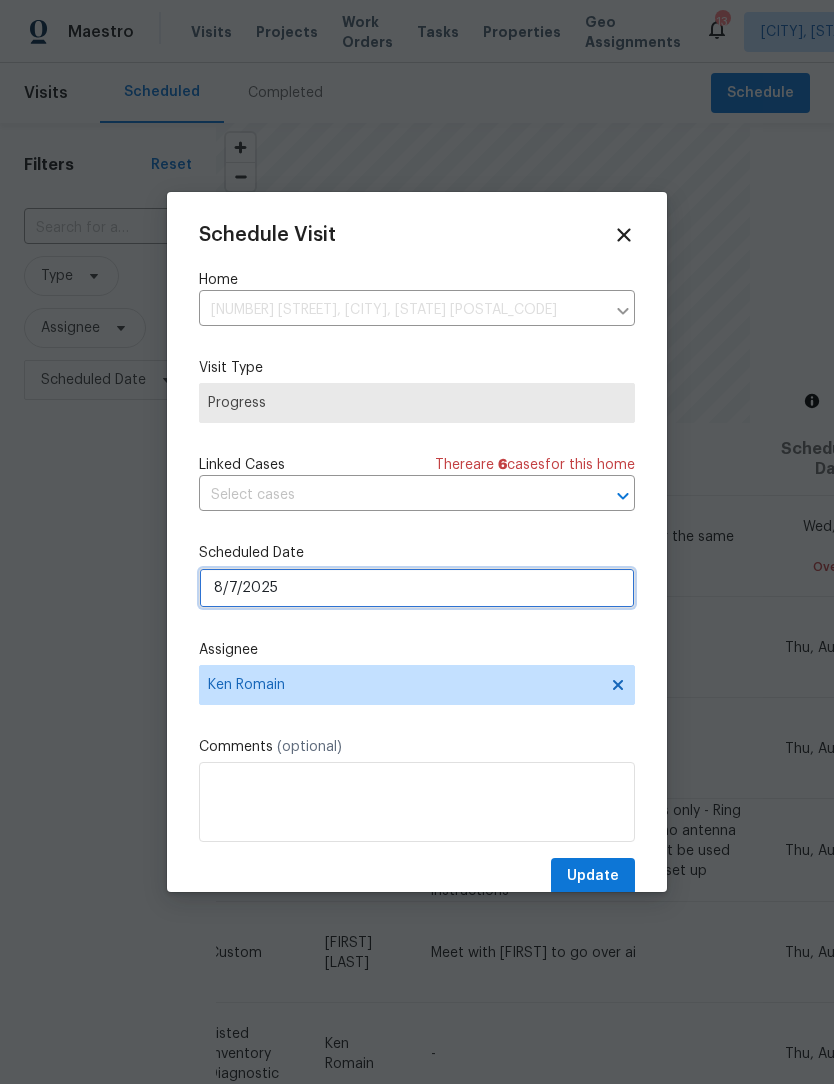 click on "8/7/2025" at bounding box center (417, 588) 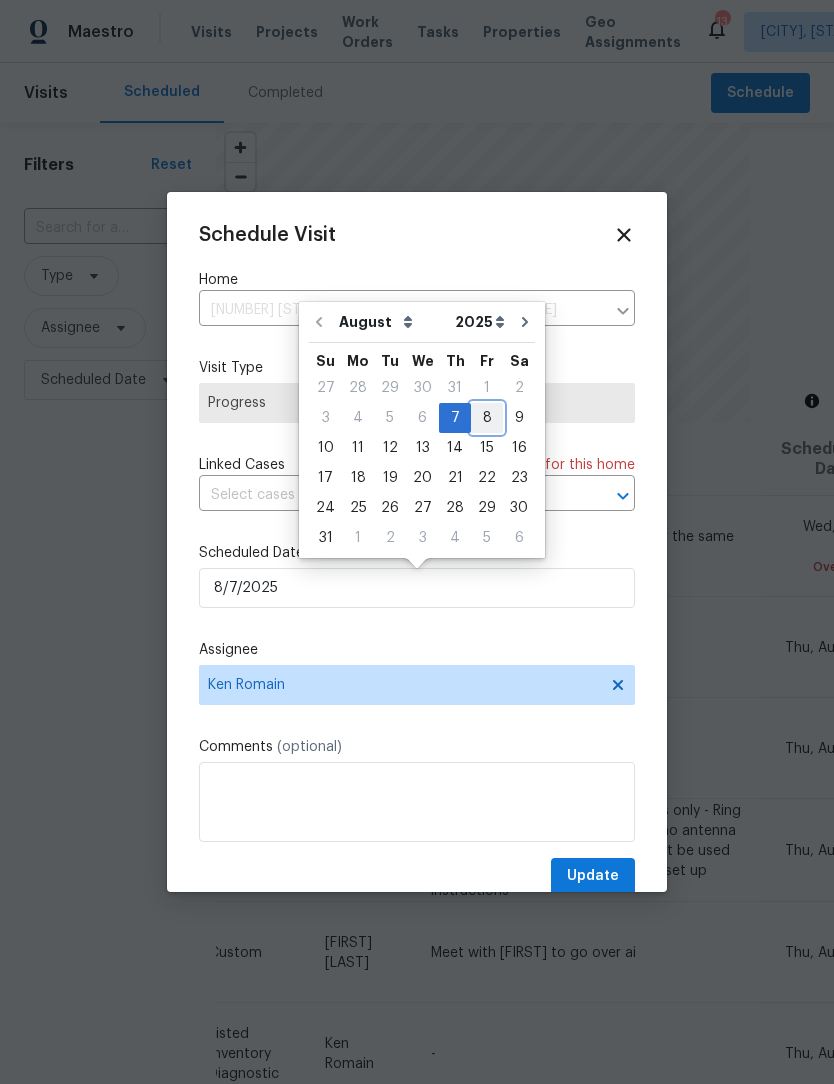 click on "8" at bounding box center [487, 418] 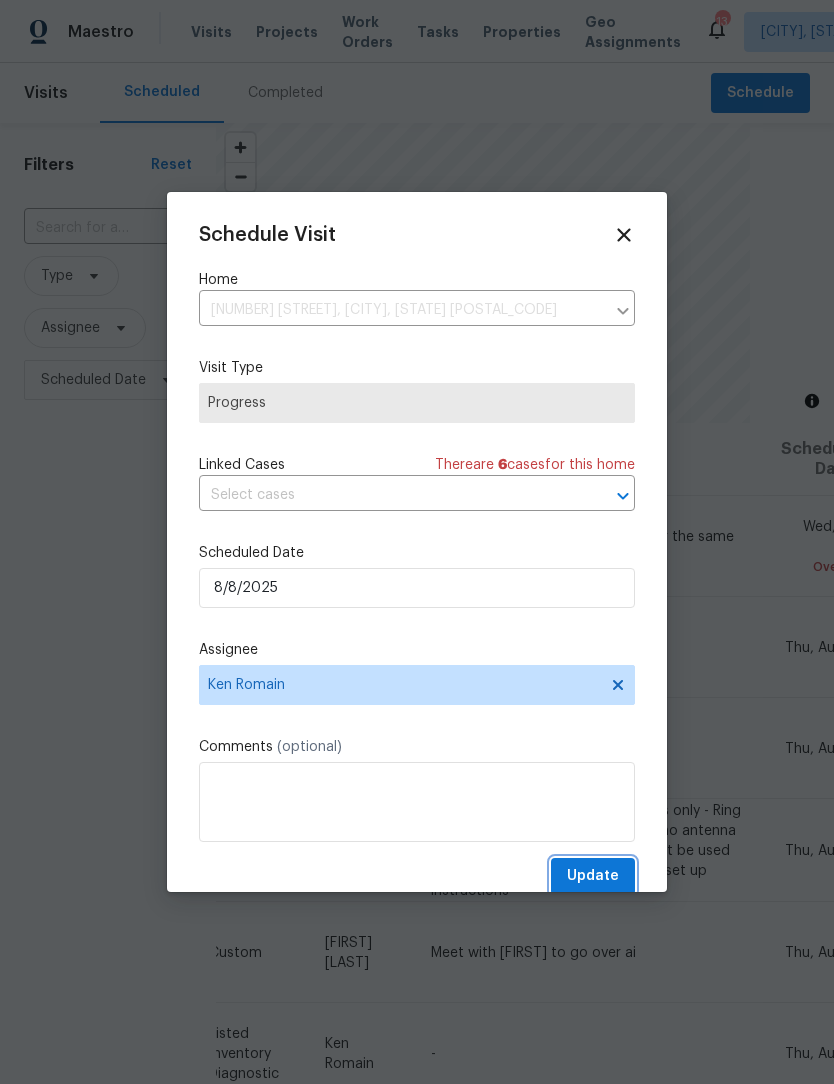 click on "Update" at bounding box center [593, 876] 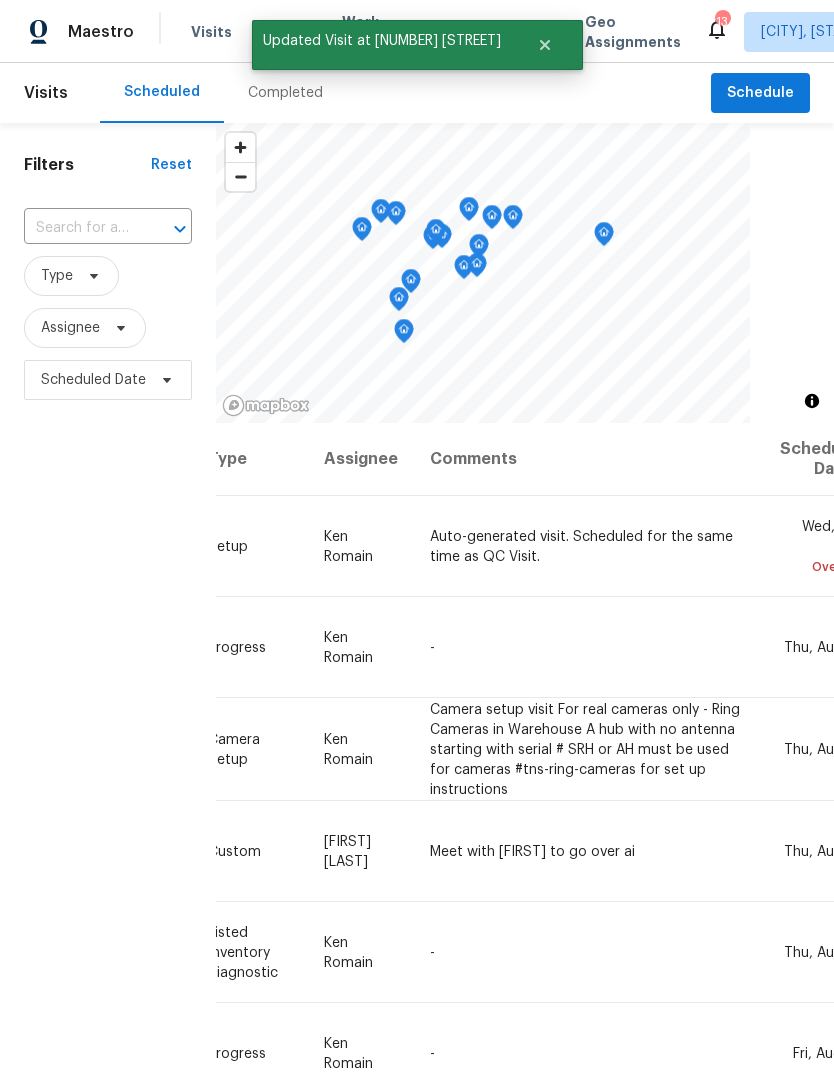 scroll, scrollTop: 0, scrollLeft: 171, axis: horizontal 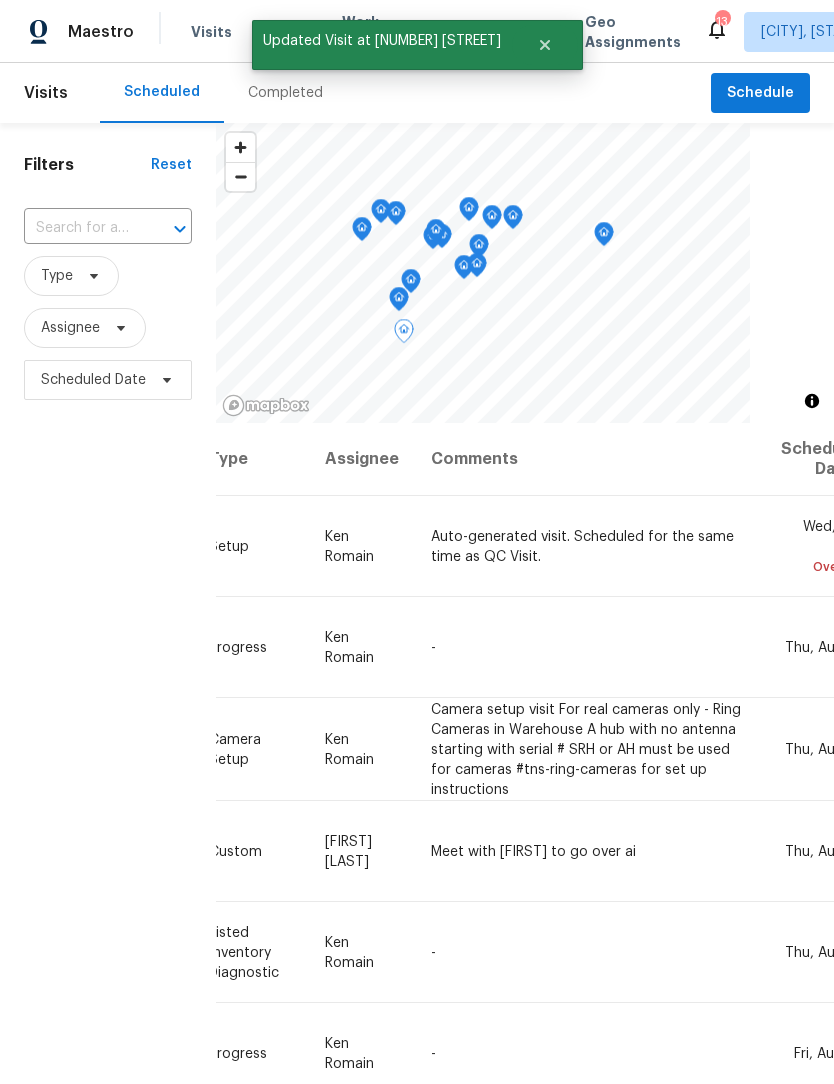 click at bounding box center (0, 0) 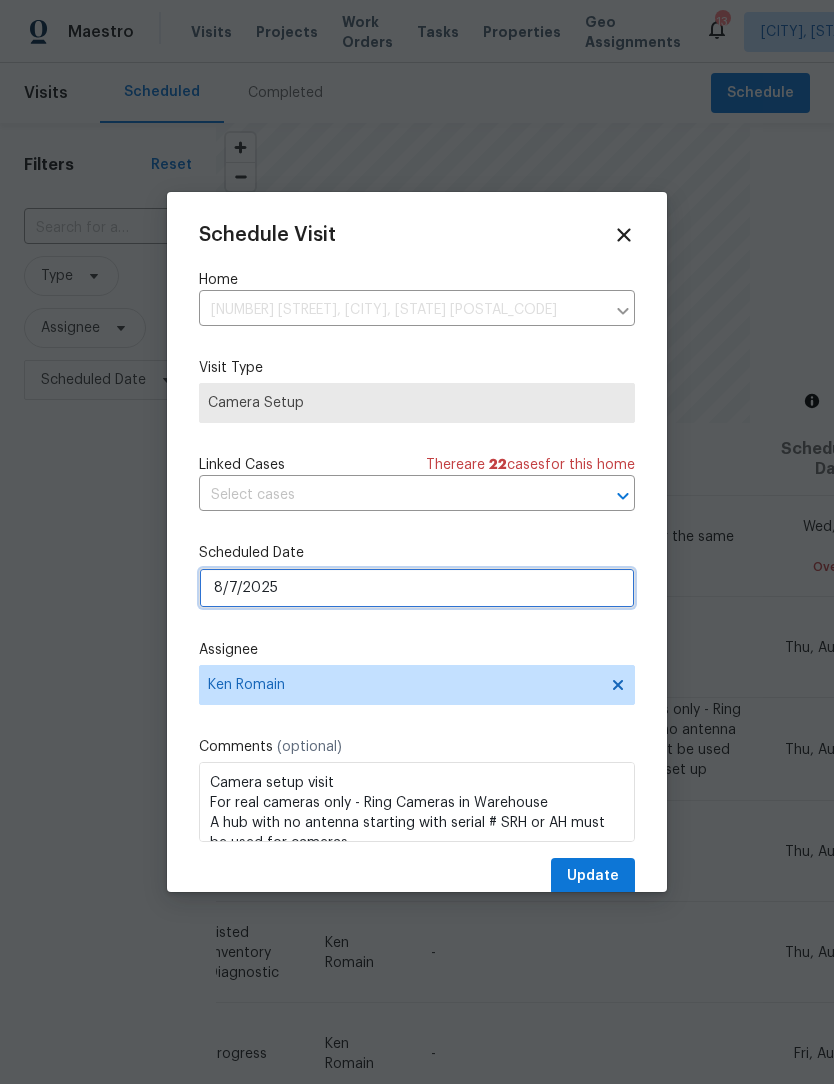 click on "8/7/2025" at bounding box center (417, 588) 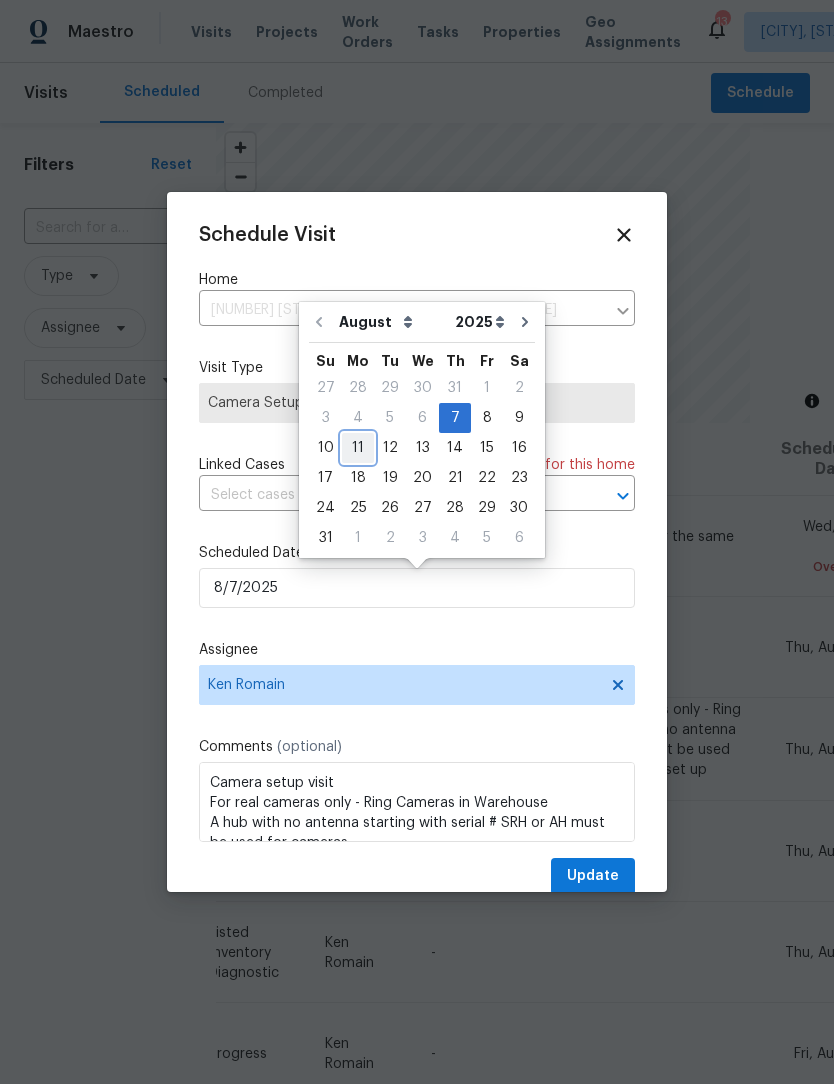 click on "11" at bounding box center (358, 448) 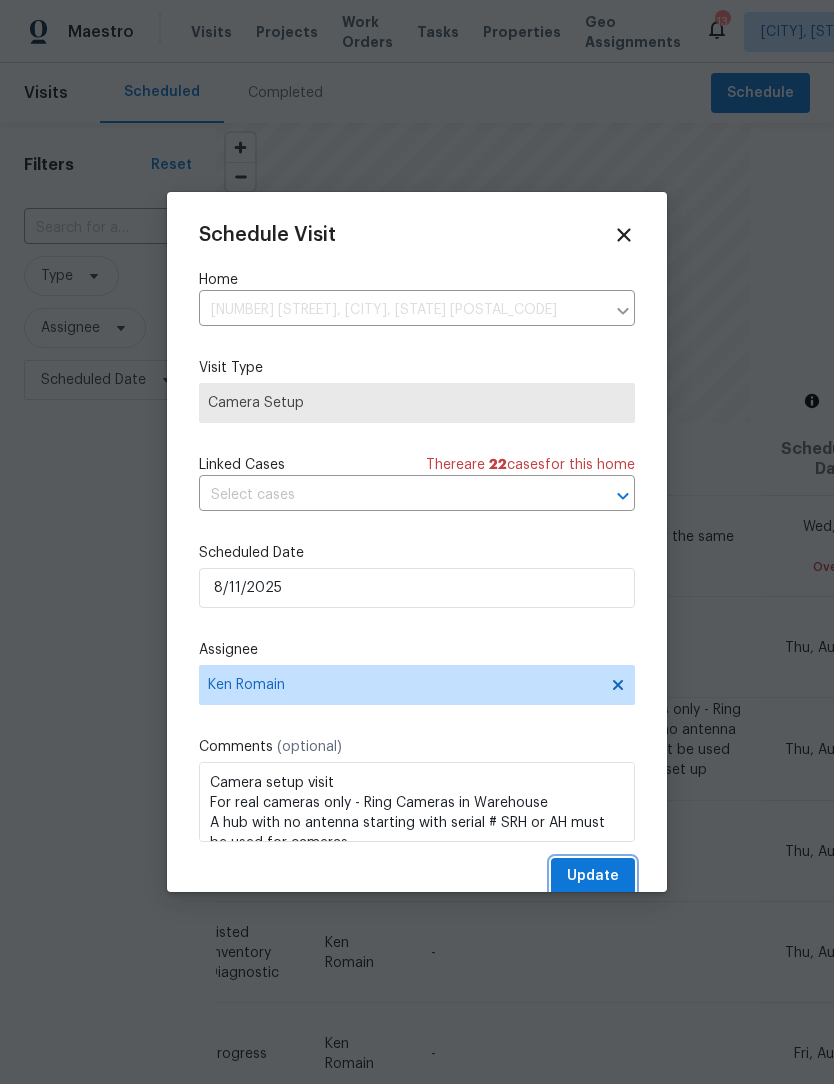 click on "Update" at bounding box center (593, 876) 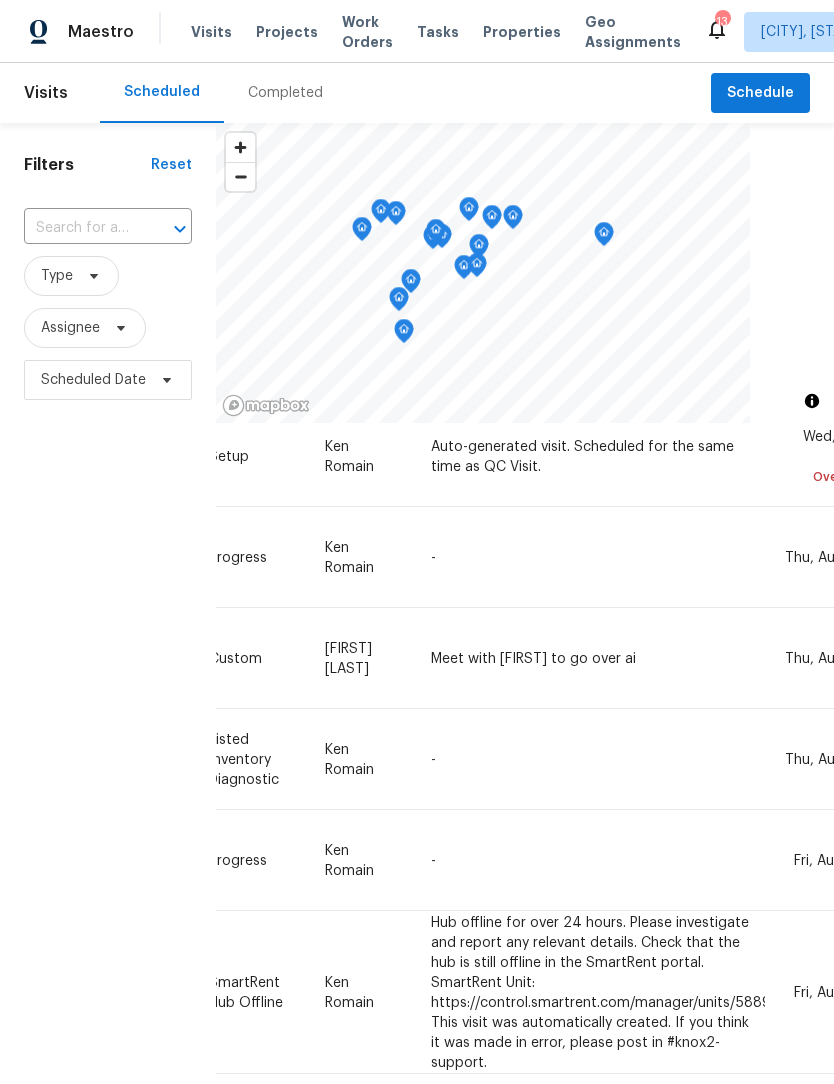 scroll, scrollTop: 91, scrollLeft: 171, axis: both 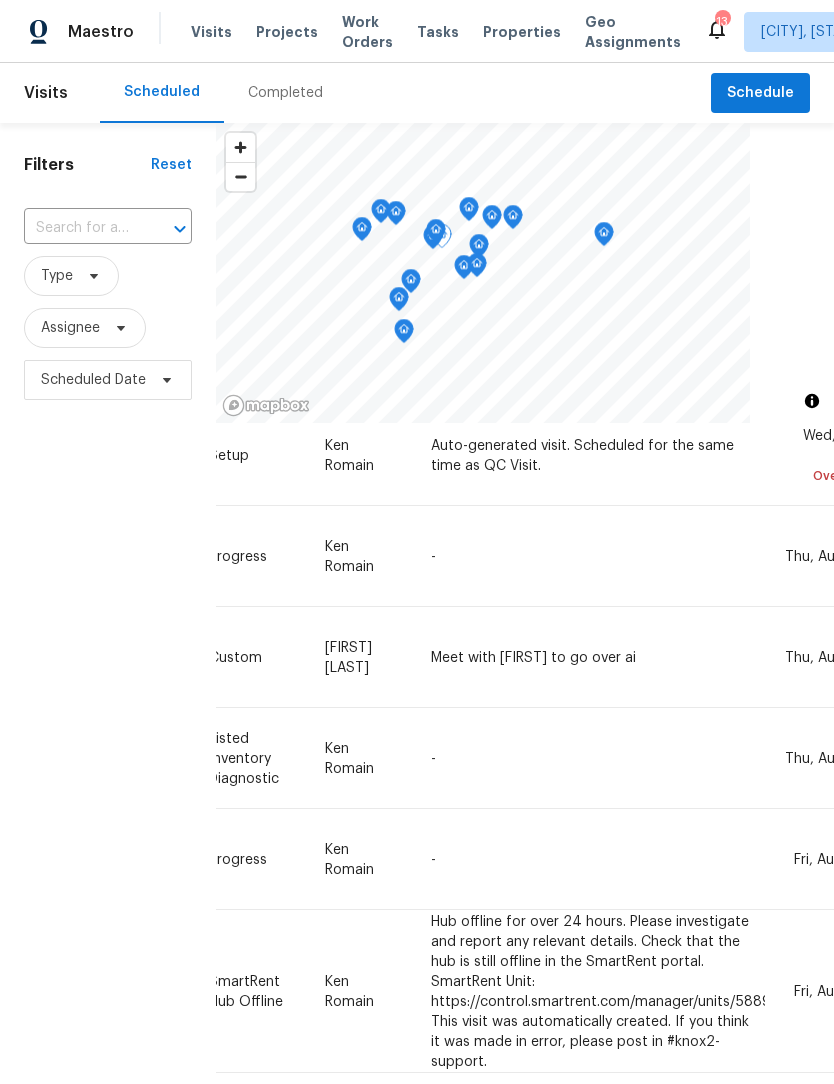 click 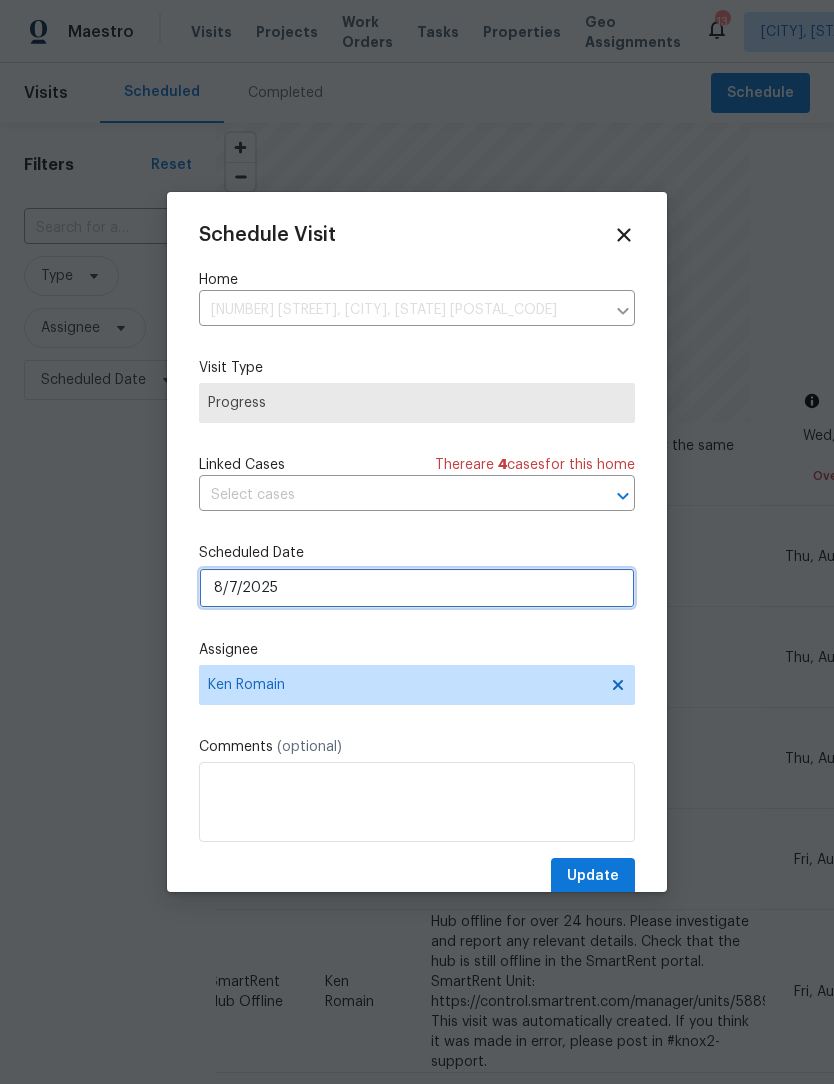 click on "8/7/2025" at bounding box center [417, 588] 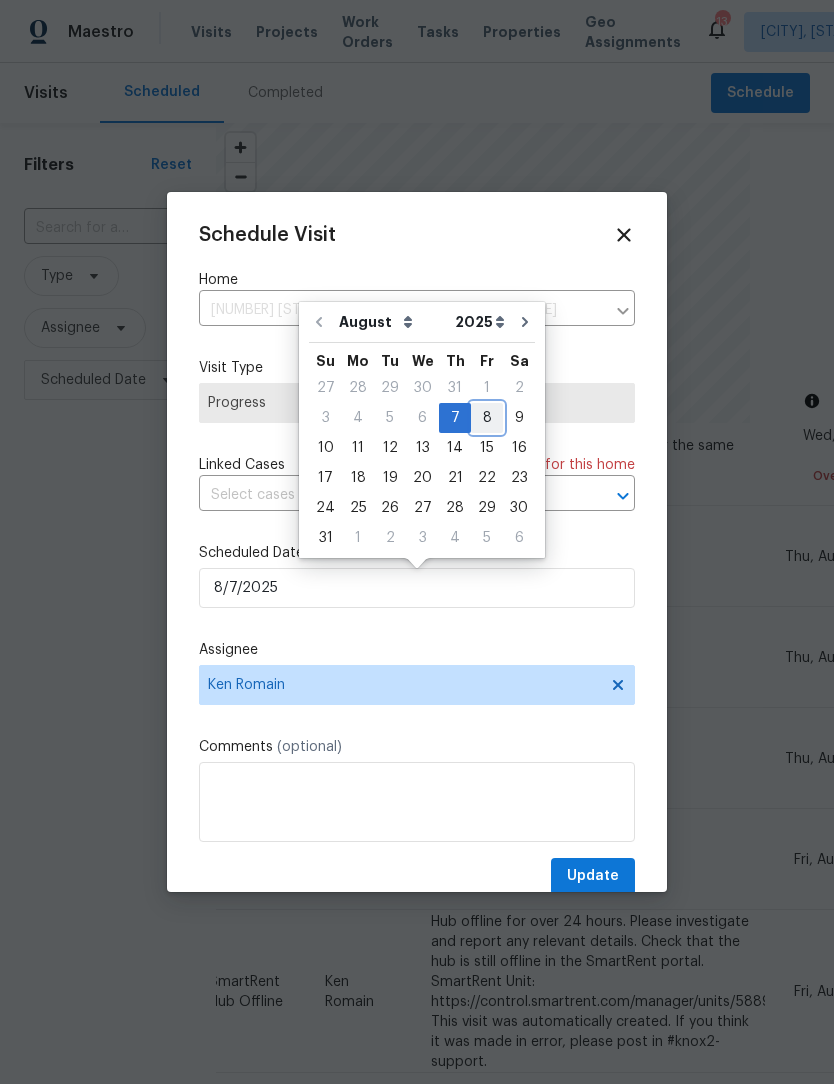 click on "8" at bounding box center (487, 418) 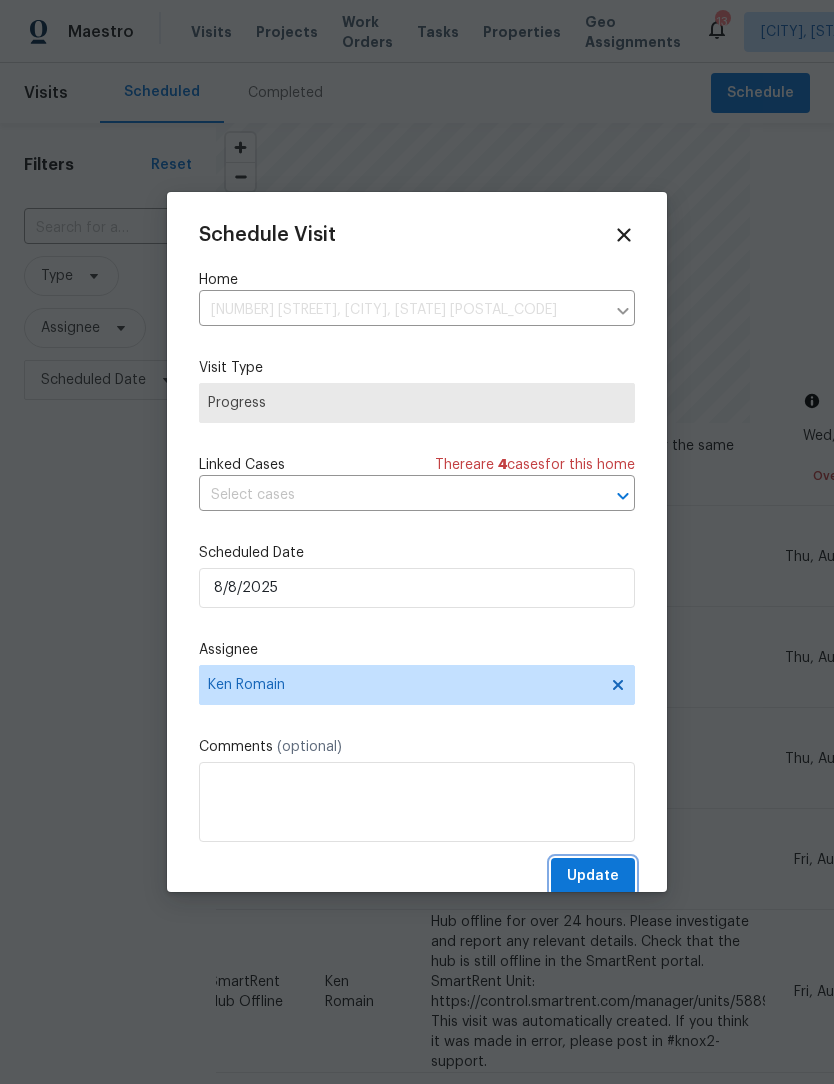 click on "Update" at bounding box center (593, 876) 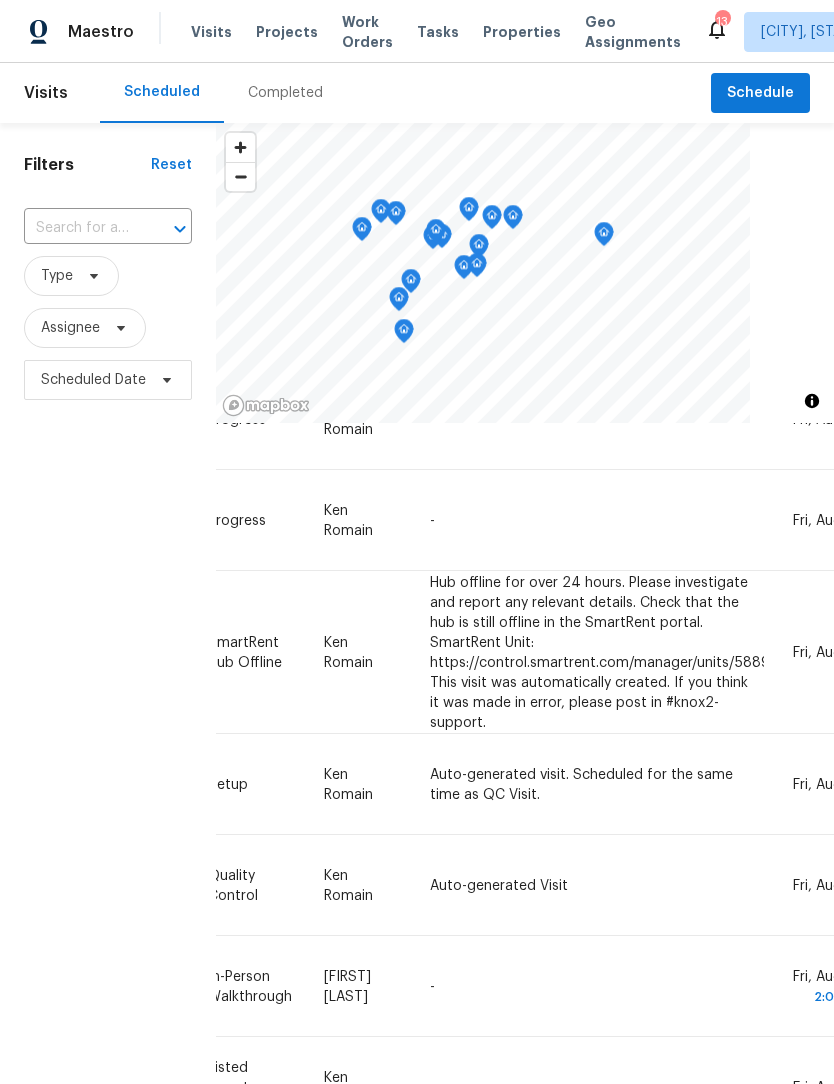 scroll, scrollTop: 430, scrollLeft: 171, axis: both 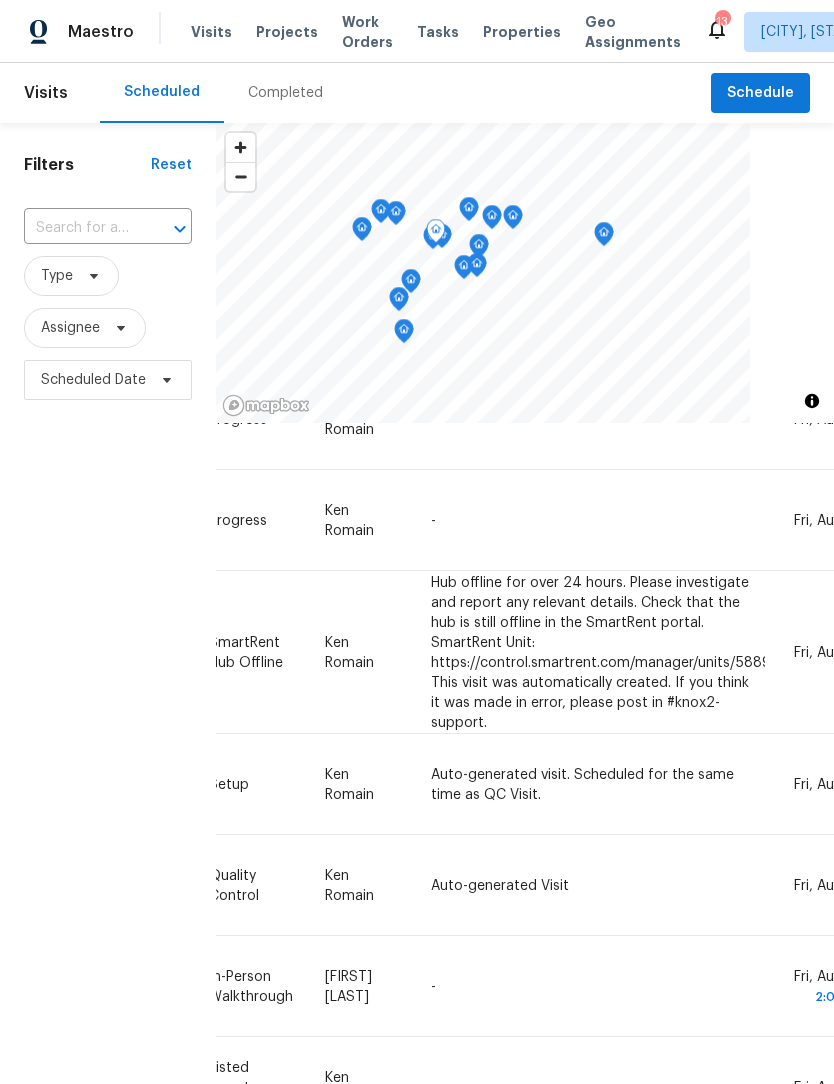 click 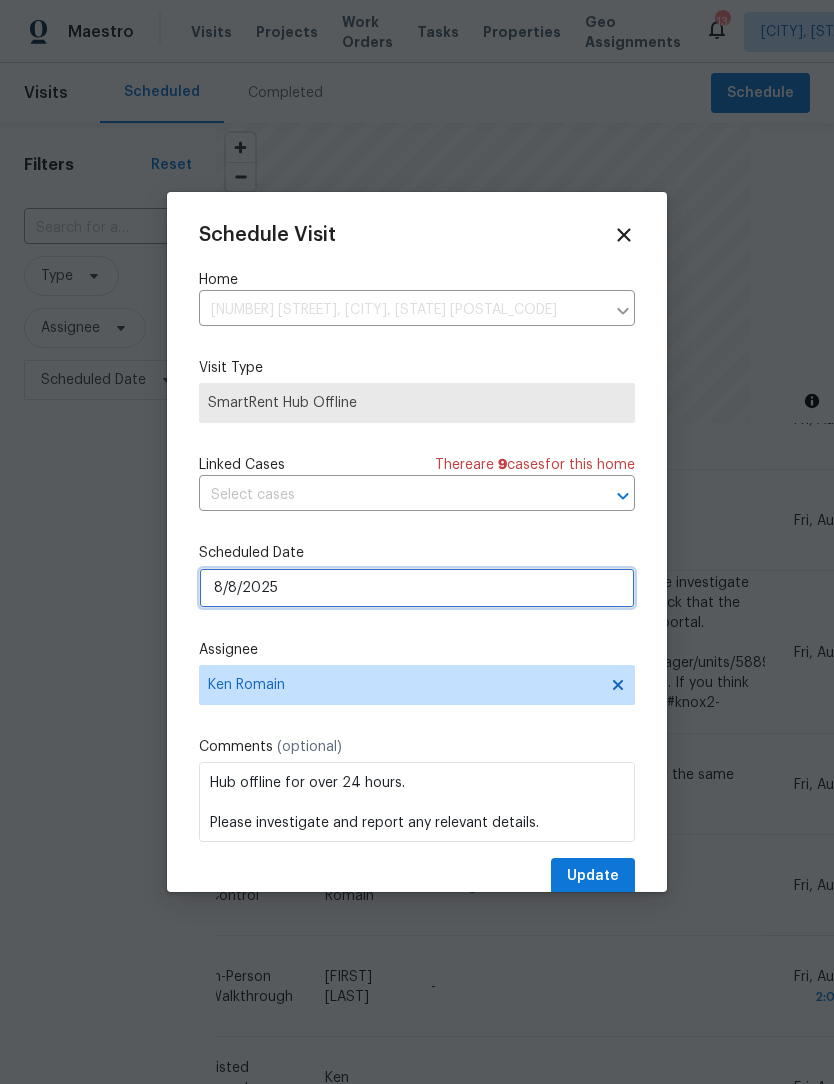click on "8/8/2025" at bounding box center [417, 588] 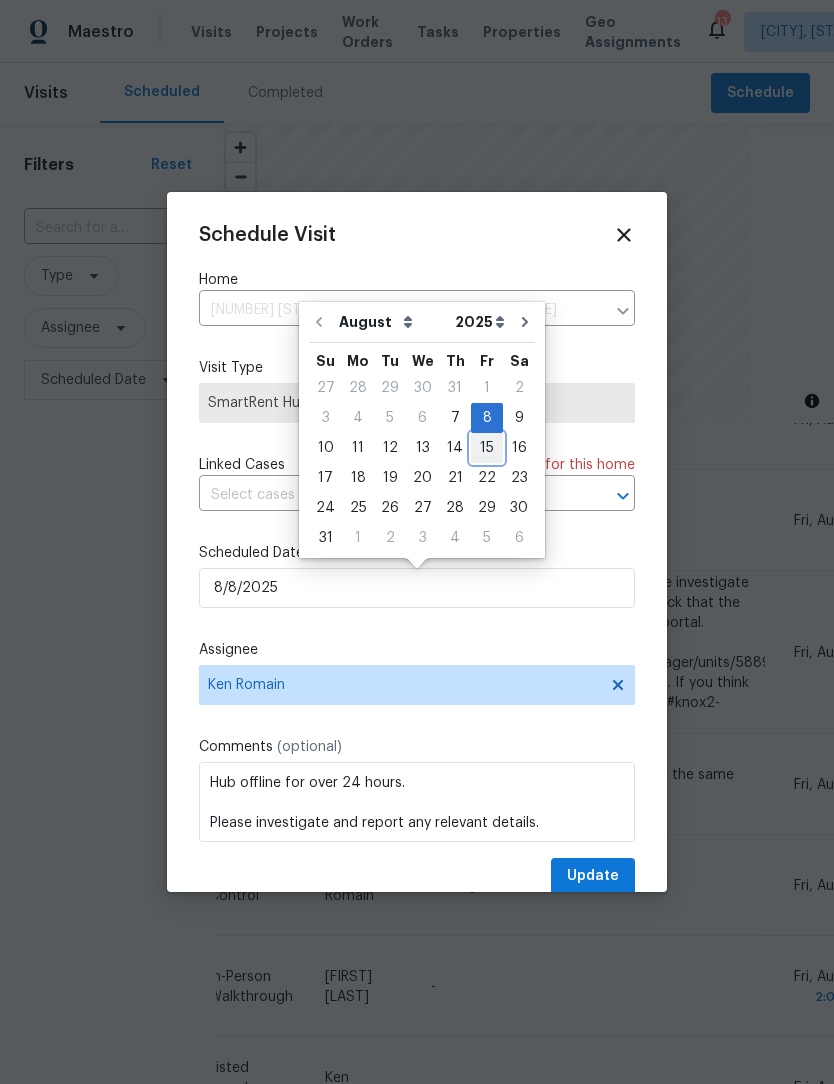 click on "15" at bounding box center (487, 448) 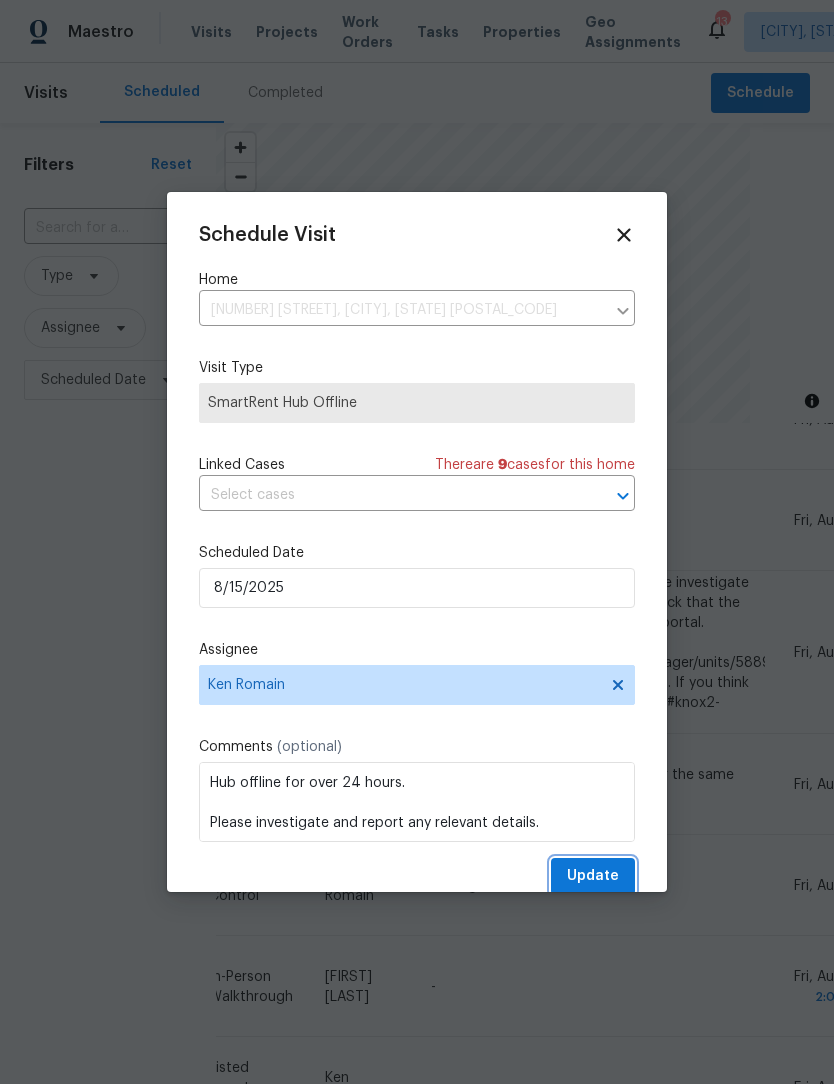 click on "Update" at bounding box center [593, 876] 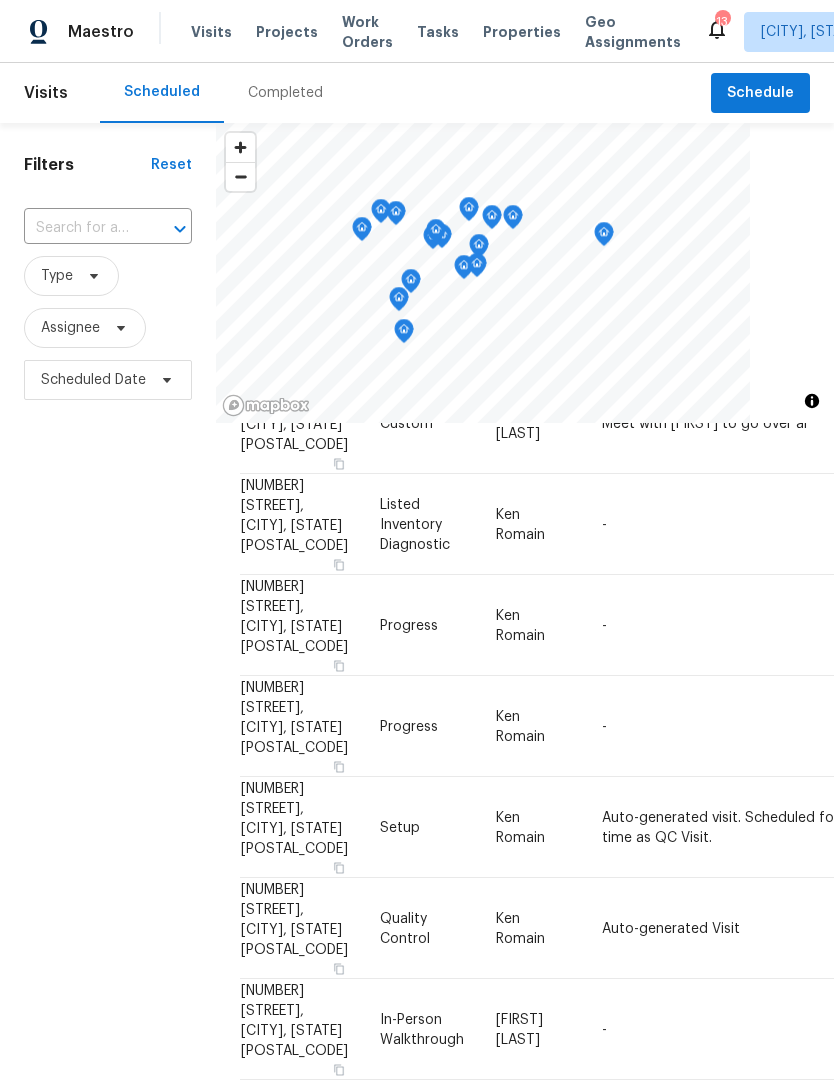 scroll, scrollTop: 218, scrollLeft: 0, axis: vertical 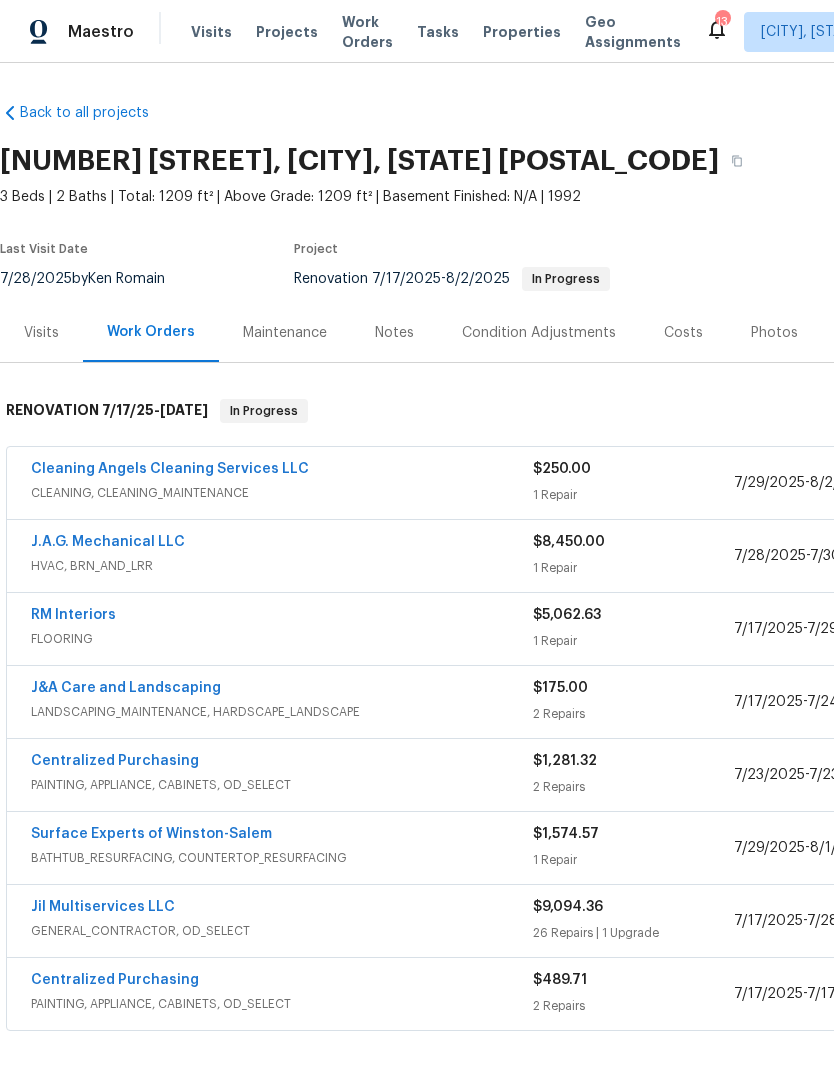 click on "Cleaning Angels Cleaning Services LLC" at bounding box center (170, 469) 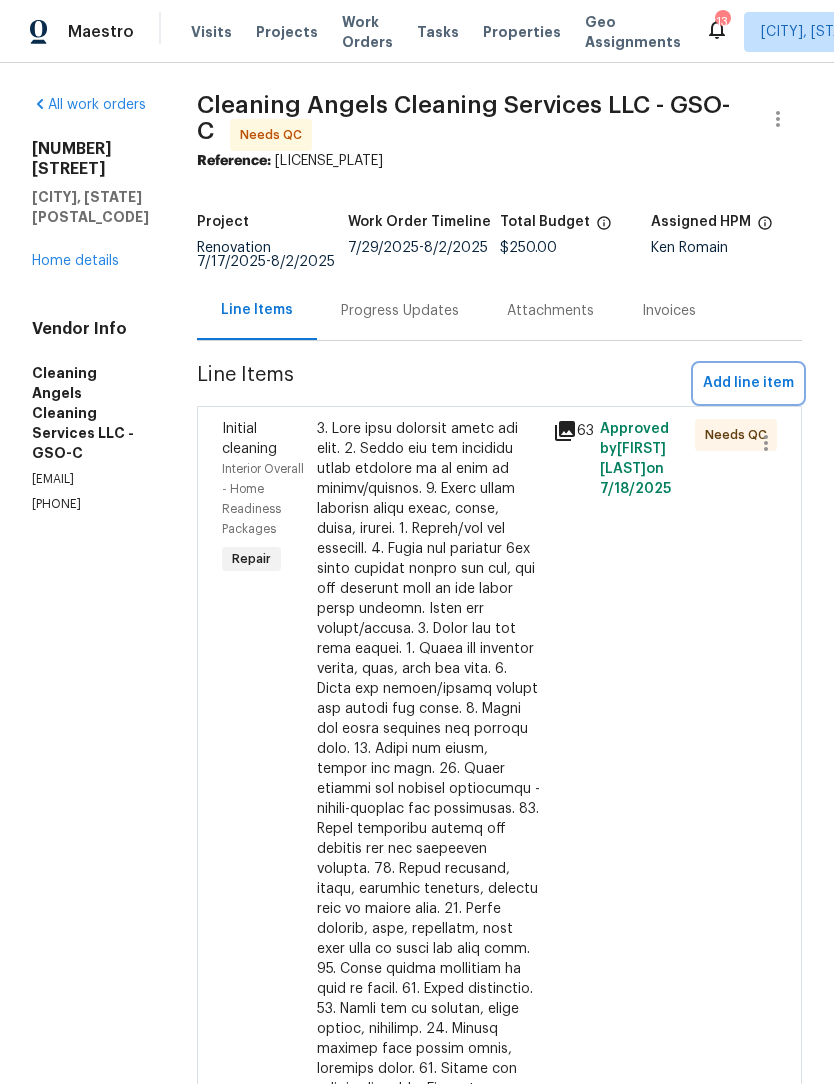 click on "Add line item" at bounding box center [748, 383] 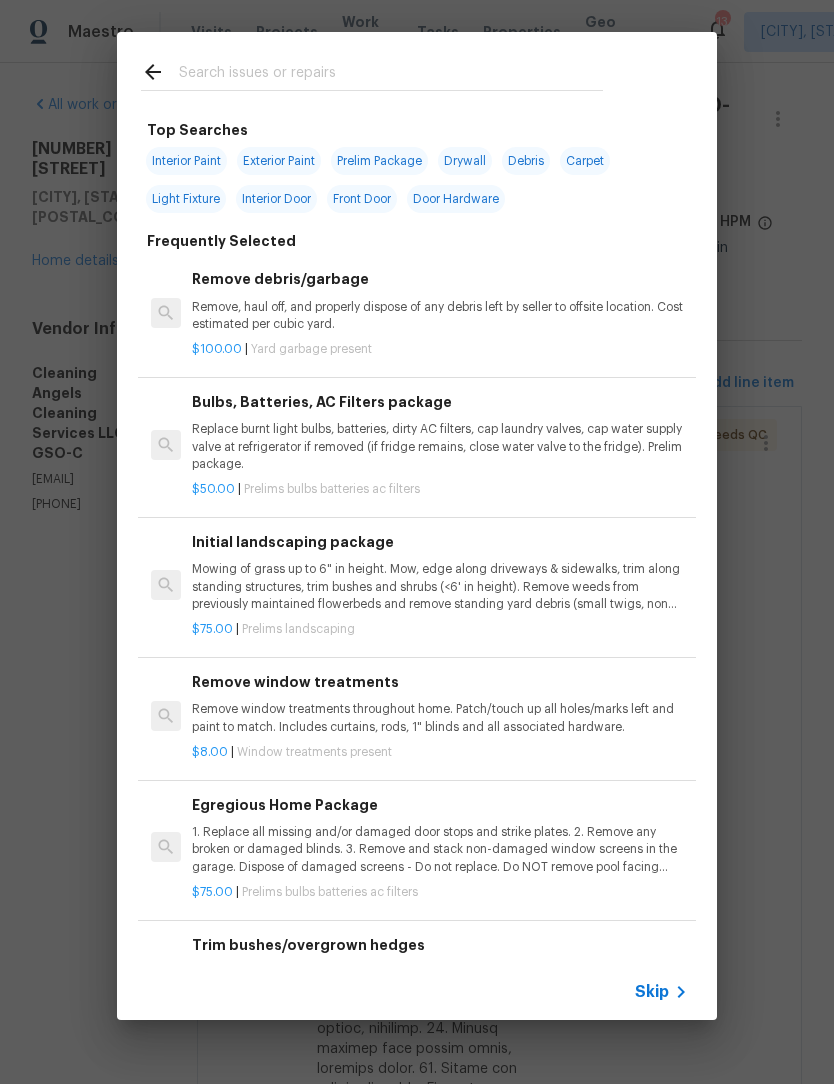 click at bounding box center (391, 75) 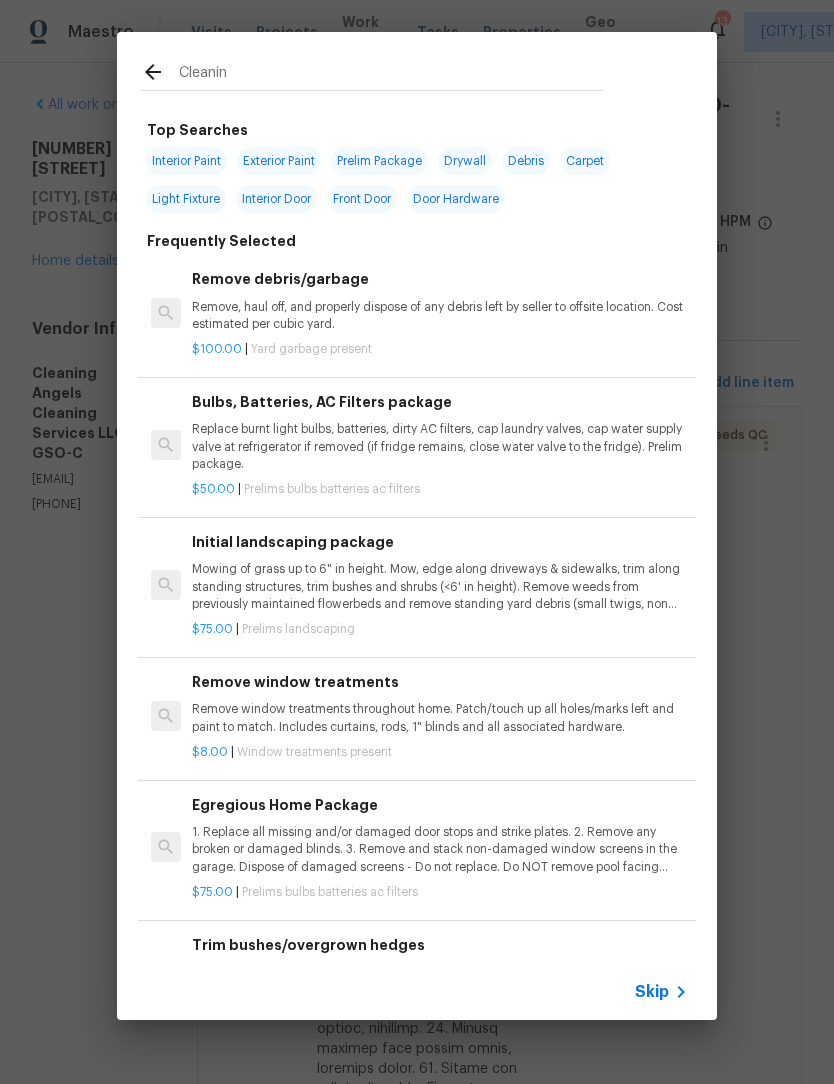 type on "Cleaning" 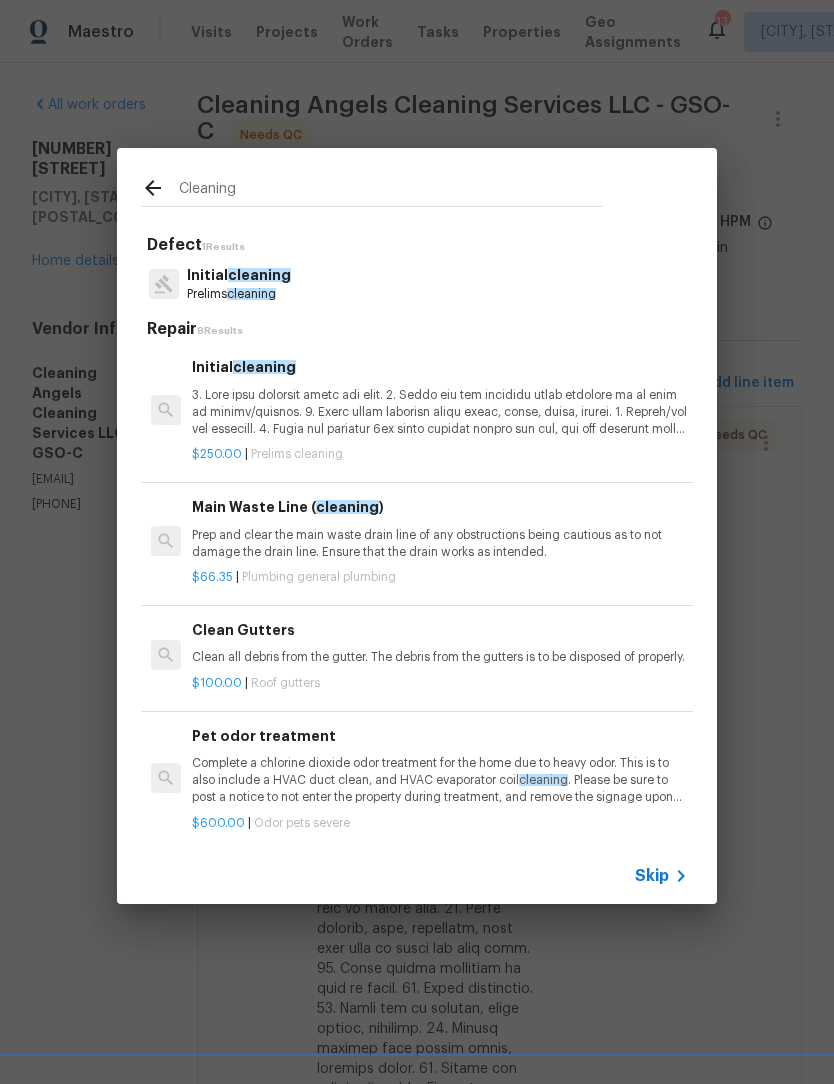 click at bounding box center [440, 412] 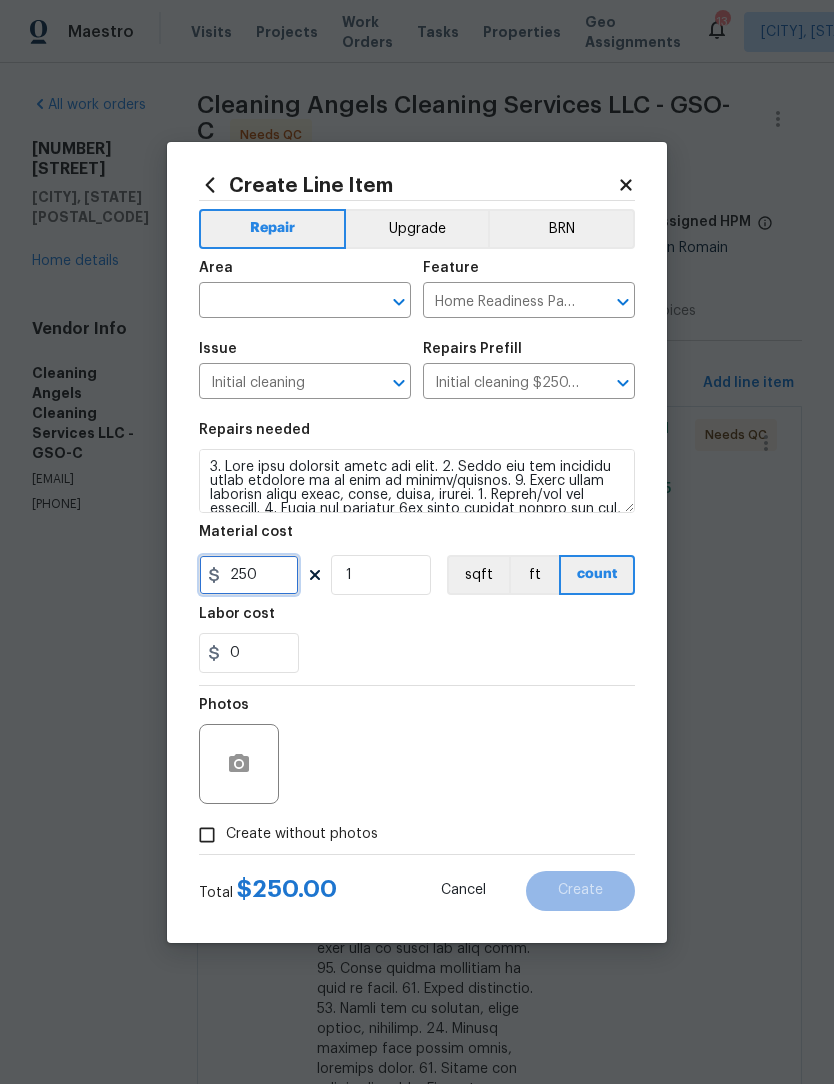 click on "250" at bounding box center [249, 575] 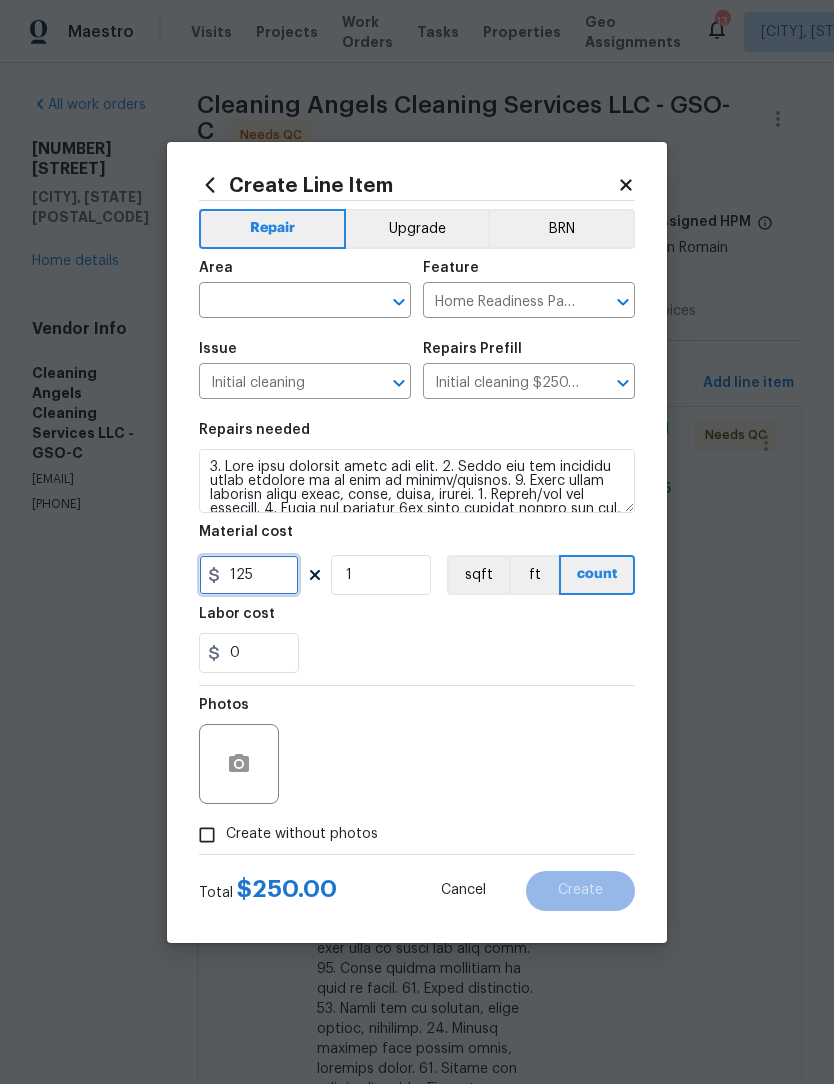 type on "125" 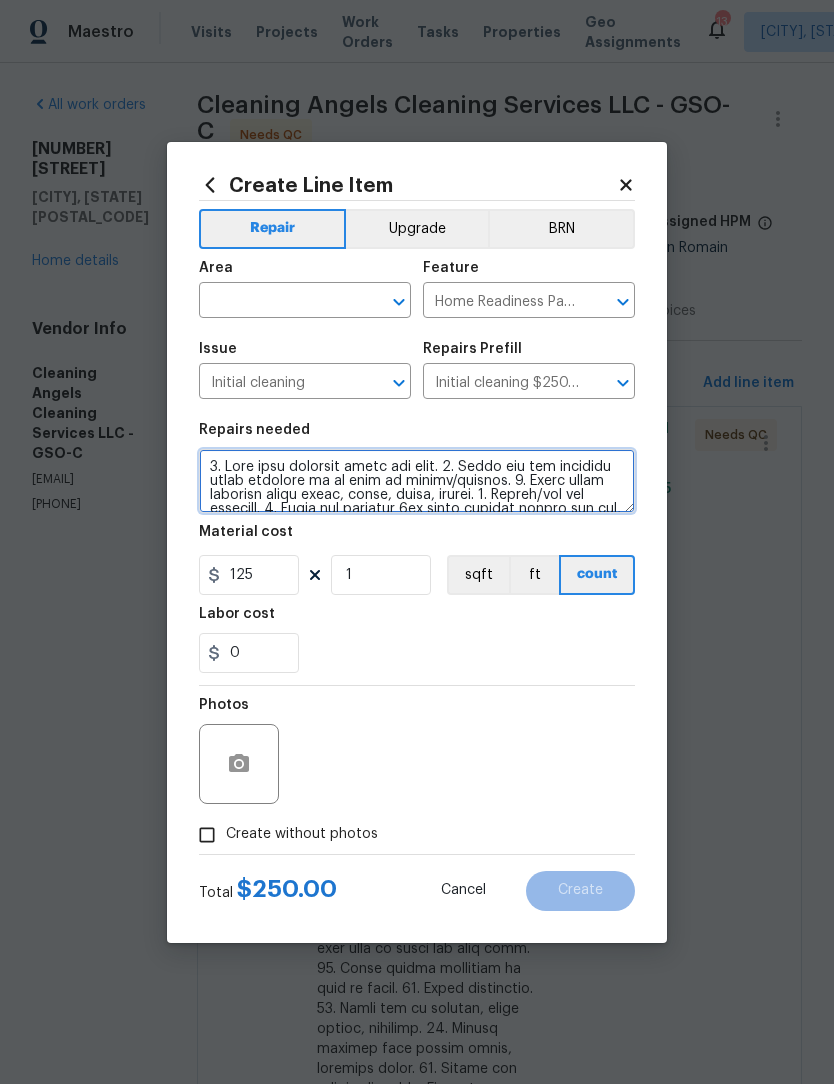 click at bounding box center [417, 481] 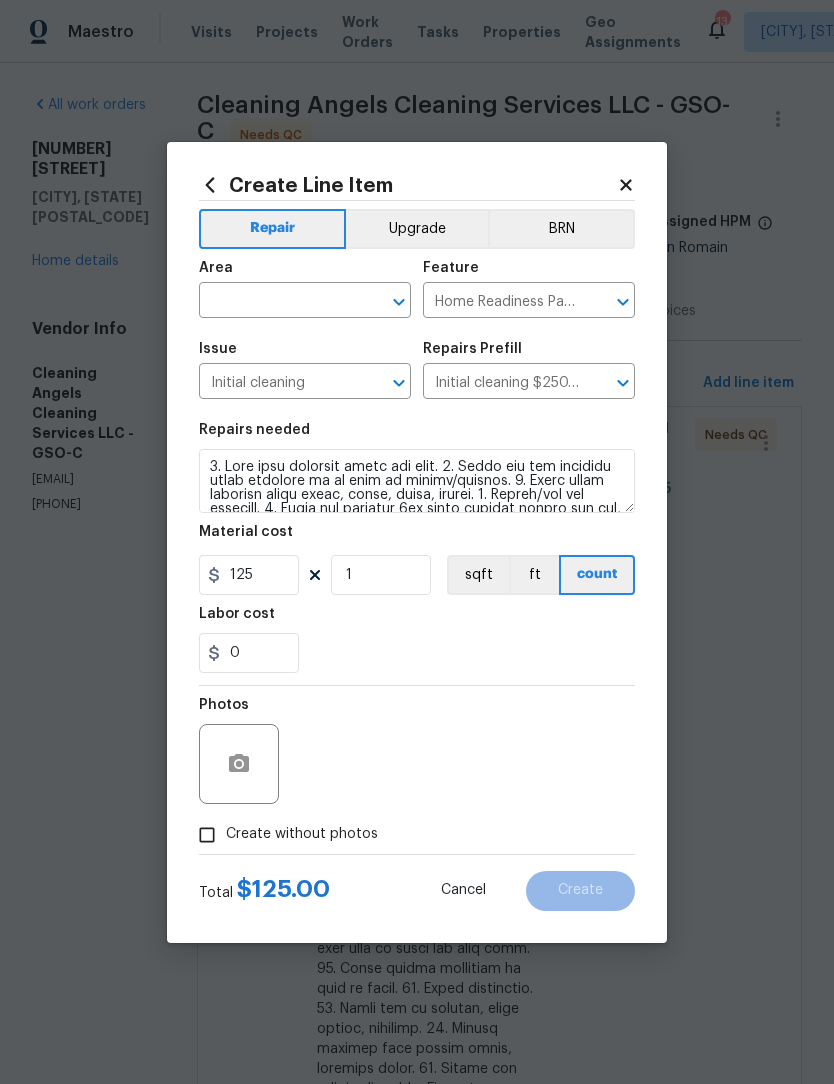 click at bounding box center (277, 302) 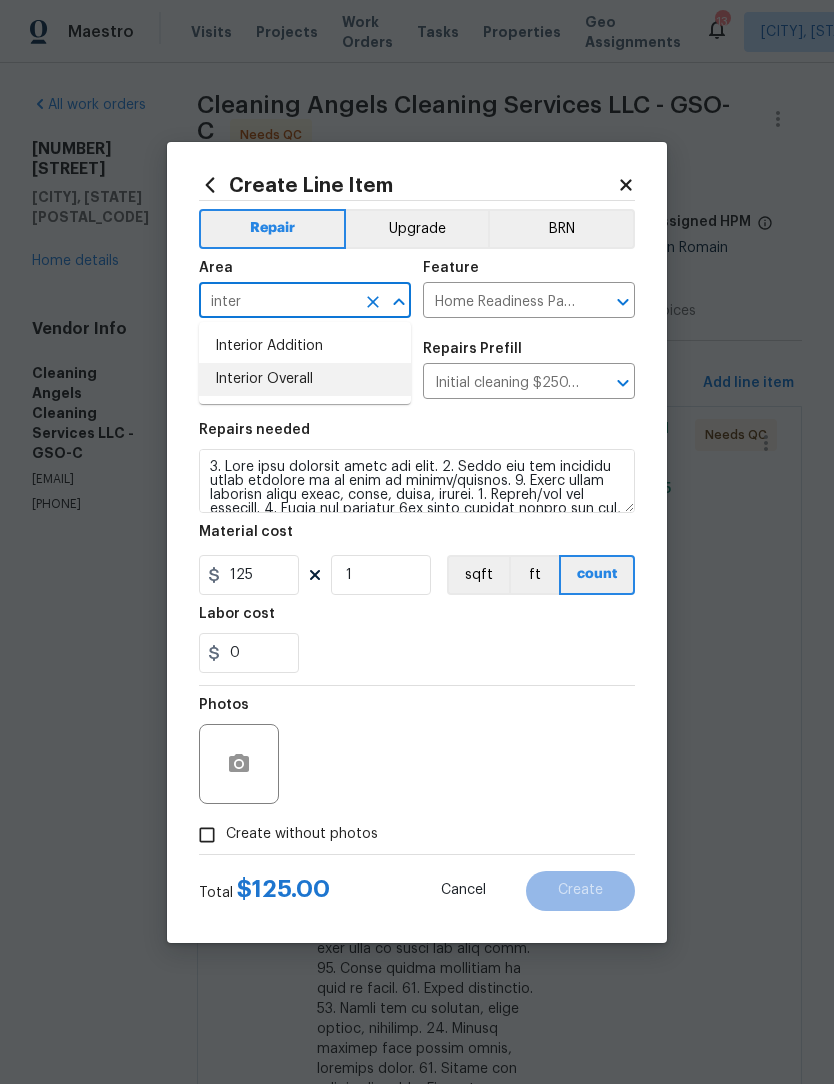 click on "Interior Overall" at bounding box center [305, 379] 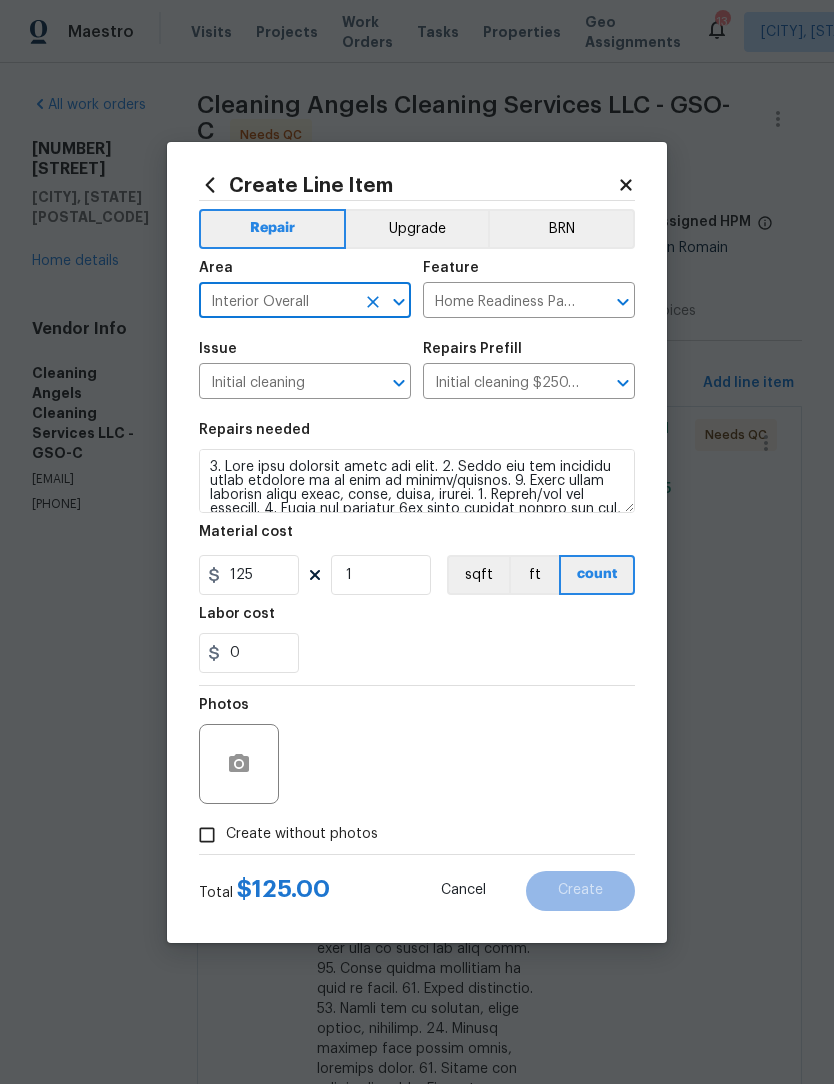 click on "Create without photos" at bounding box center [207, 835] 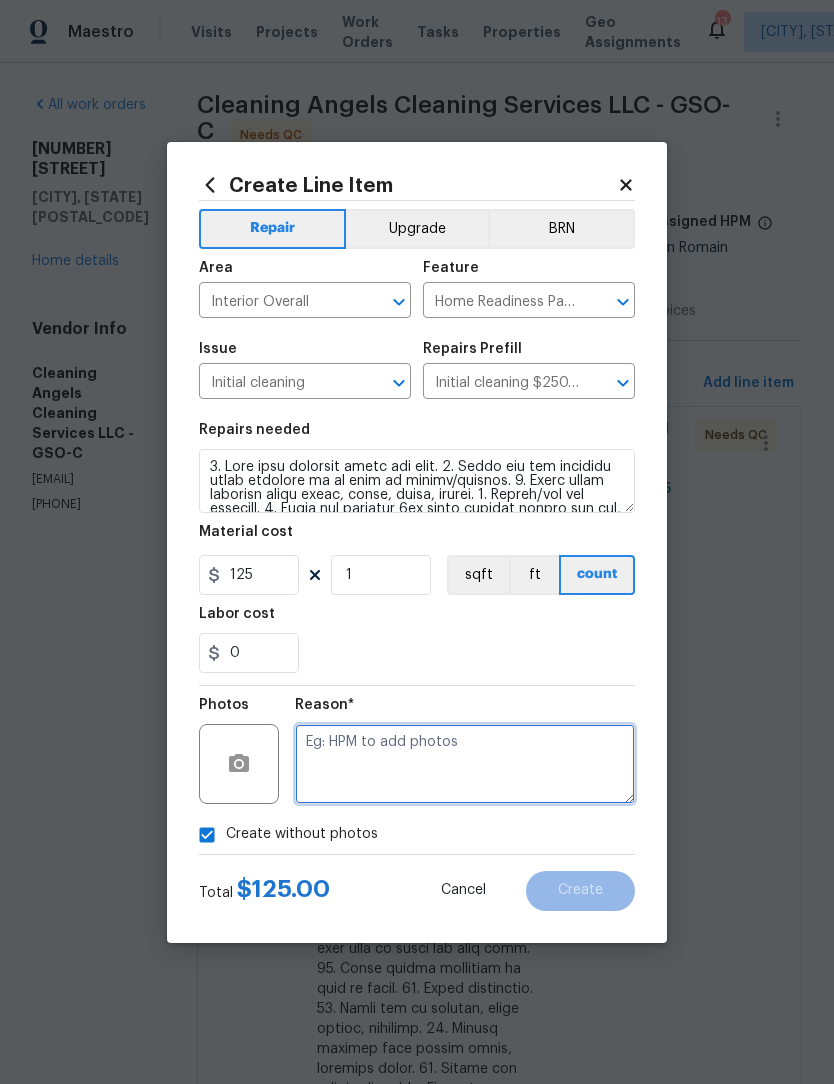 click at bounding box center [465, 764] 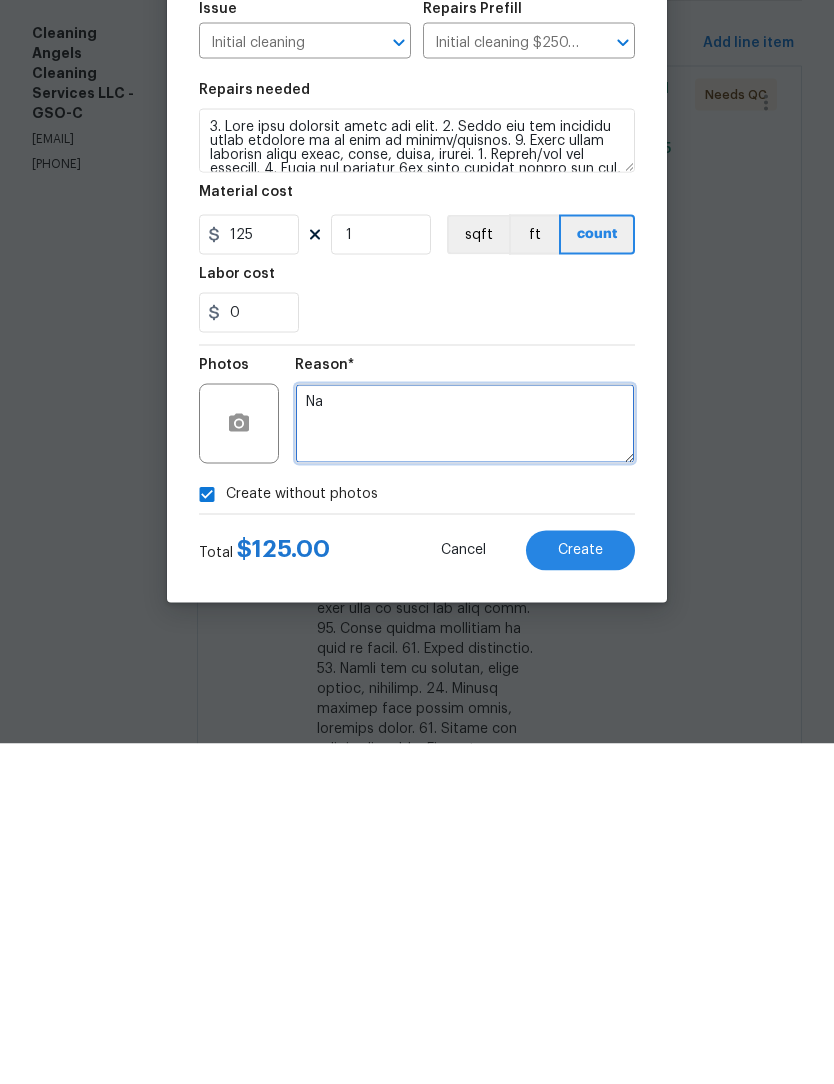type on "Na" 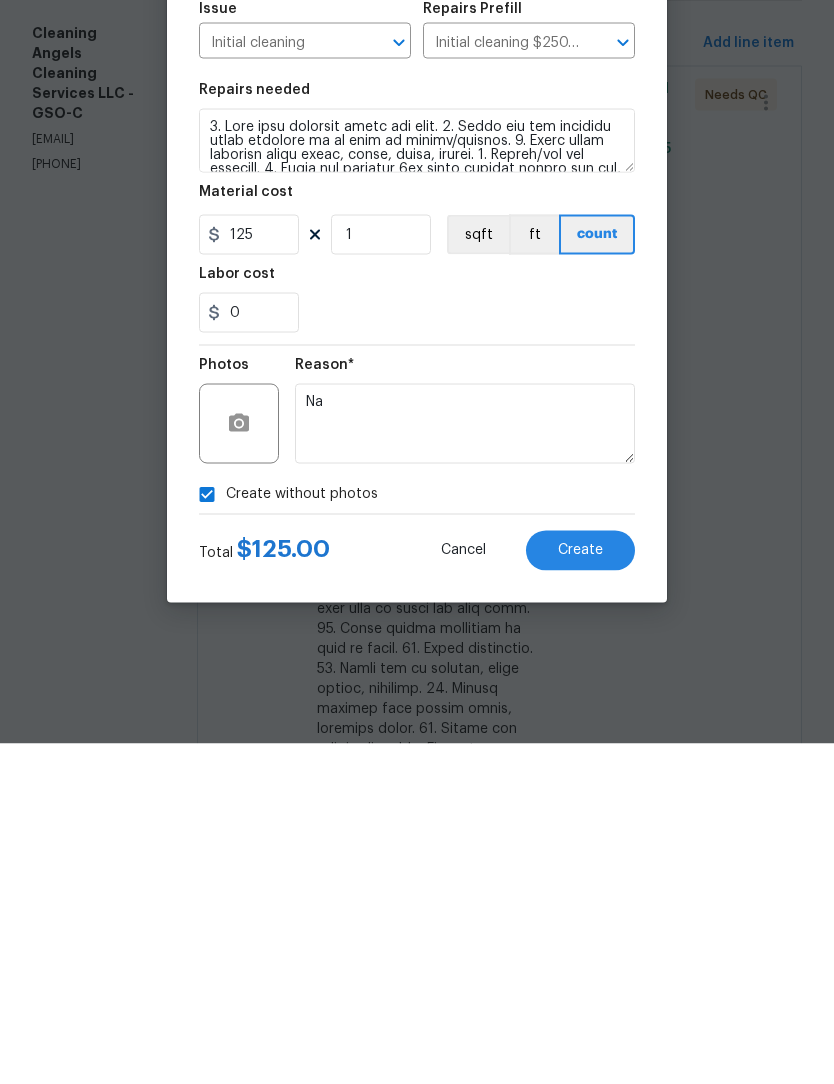 click on "Create" at bounding box center [580, 891] 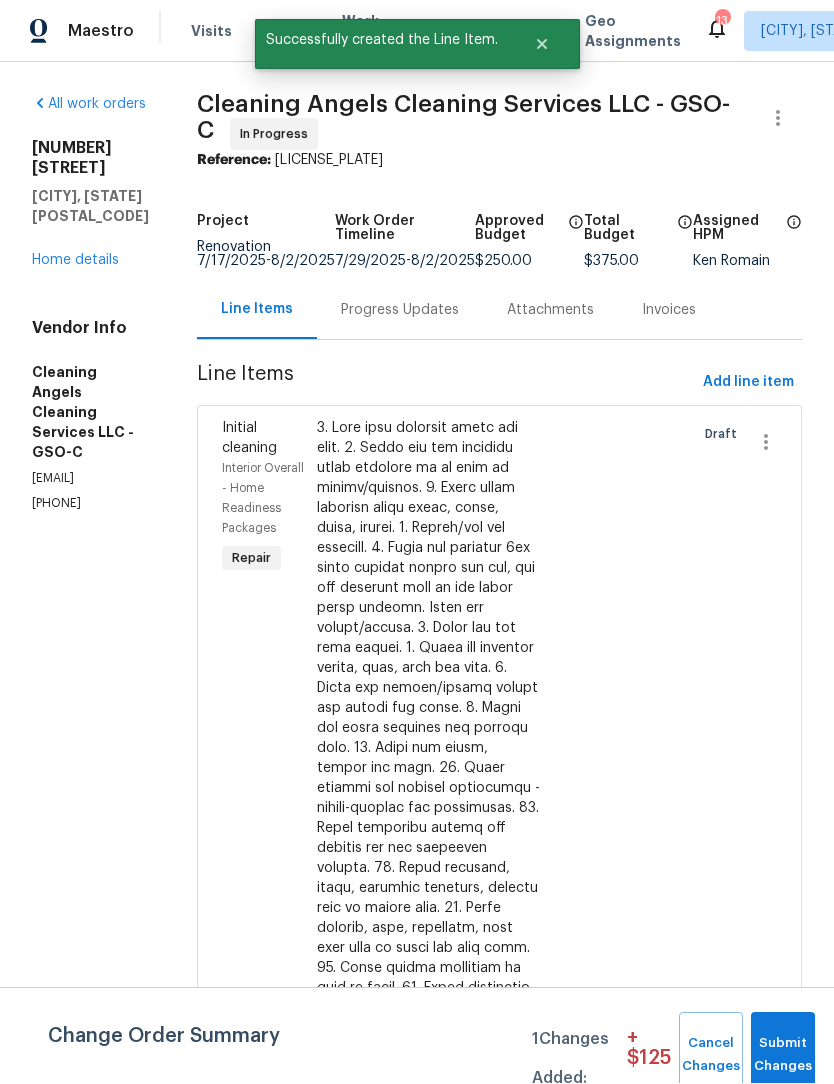 scroll, scrollTop: 1, scrollLeft: 0, axis: vertical 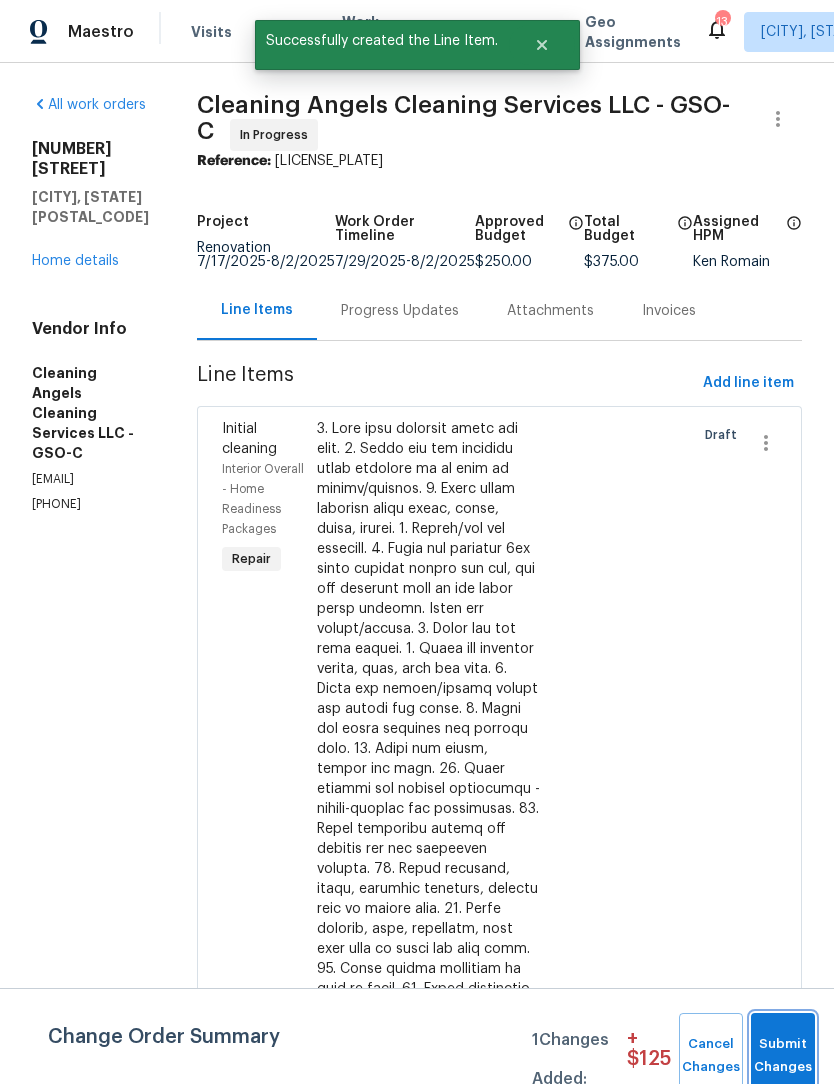 click on "Submit Changes" at bounding box center (783, 1056) 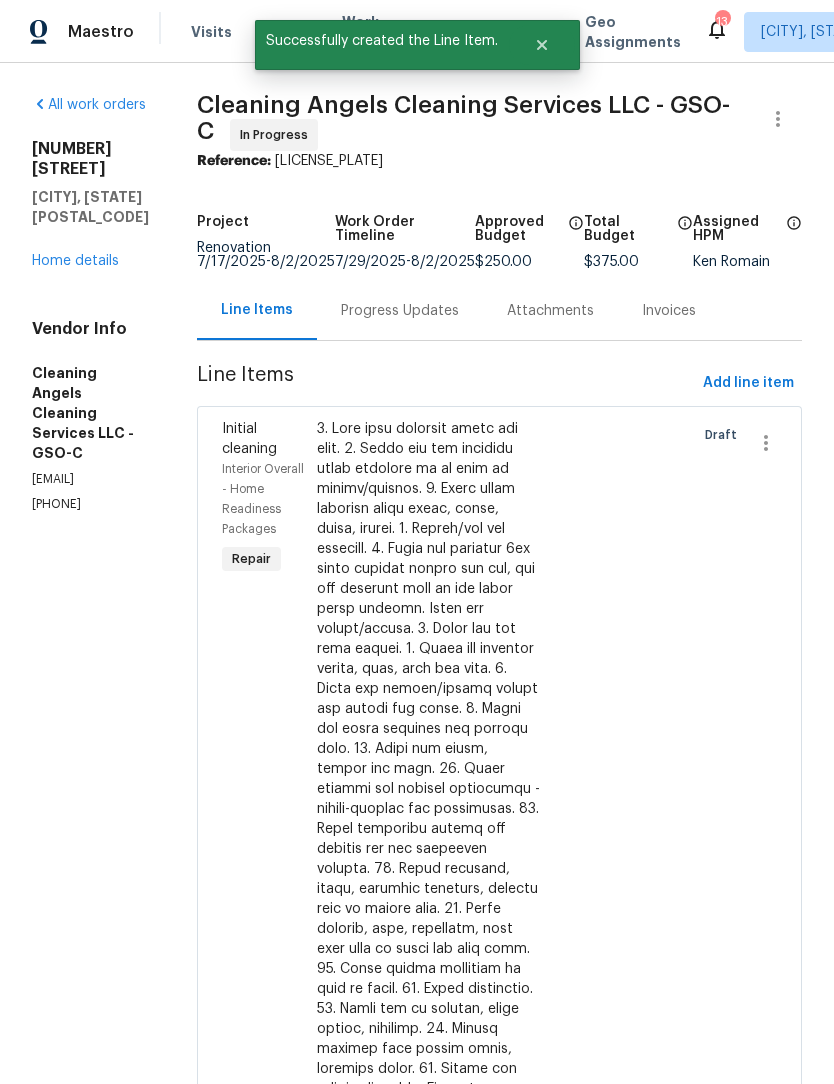 scroll, scrollTop: 0, scrollLeft: 0, axis: both 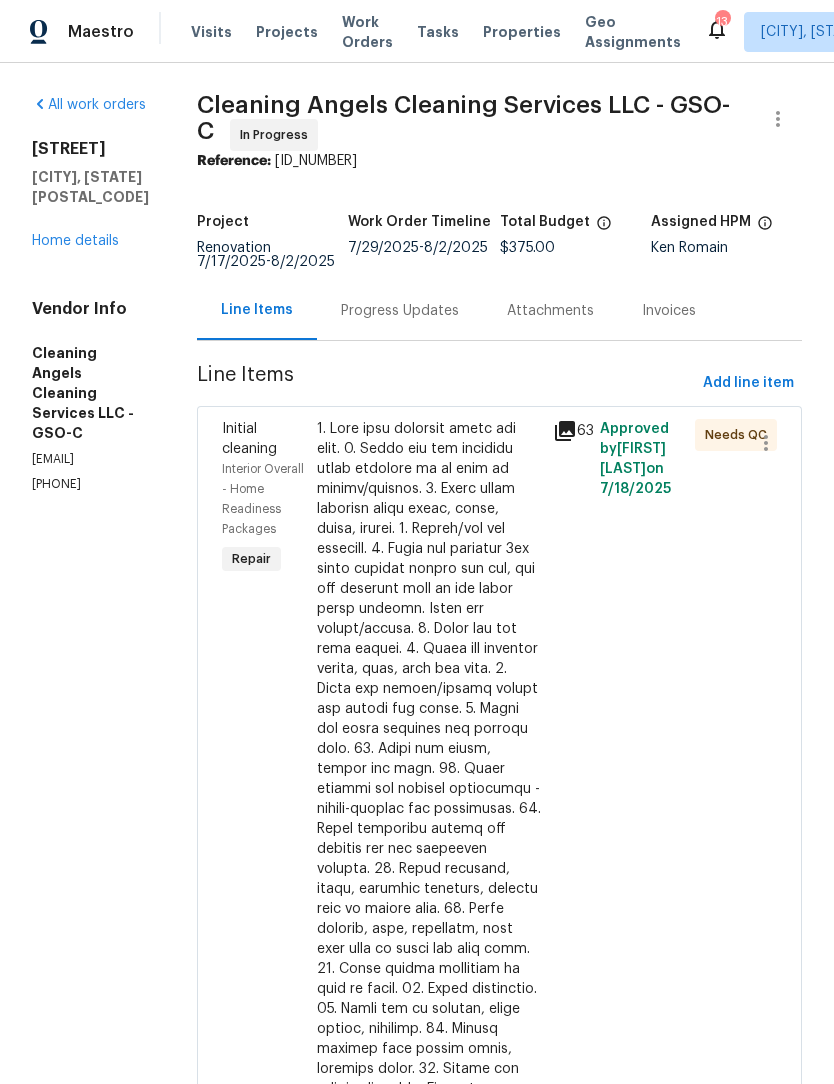 click on "Progress Updates" at bounding box center (400, 311) 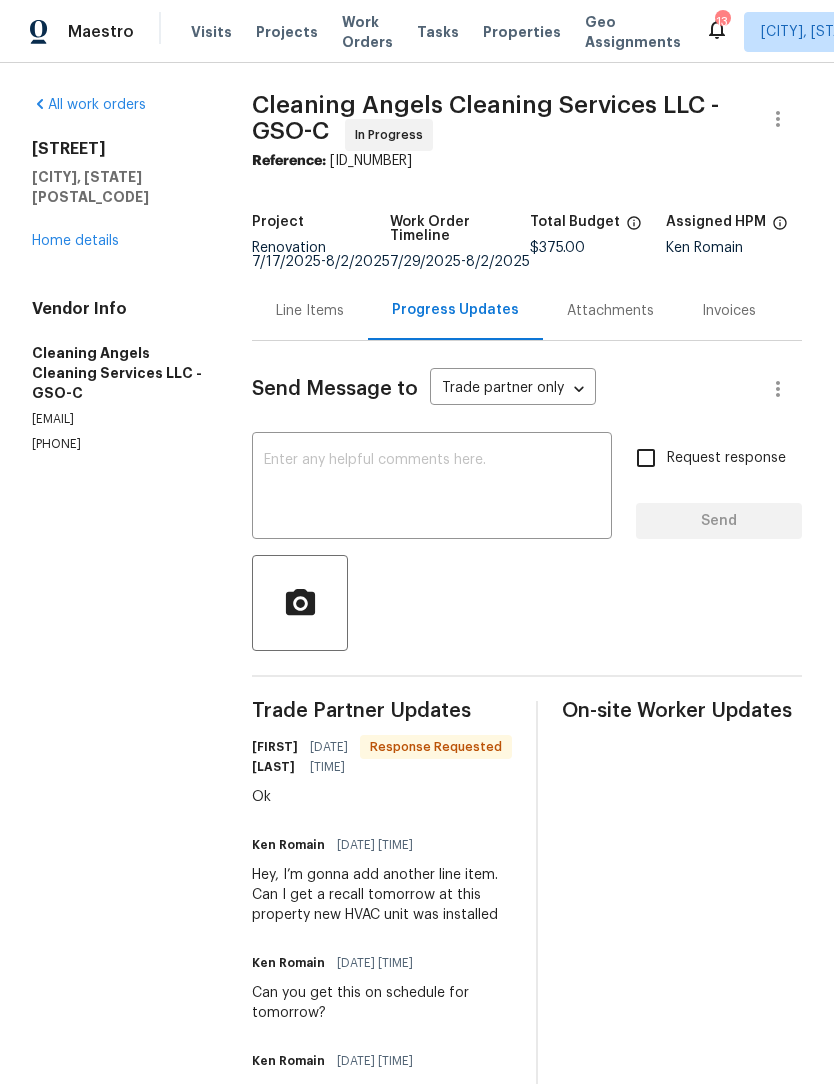 click at bounding box center (432, 488) 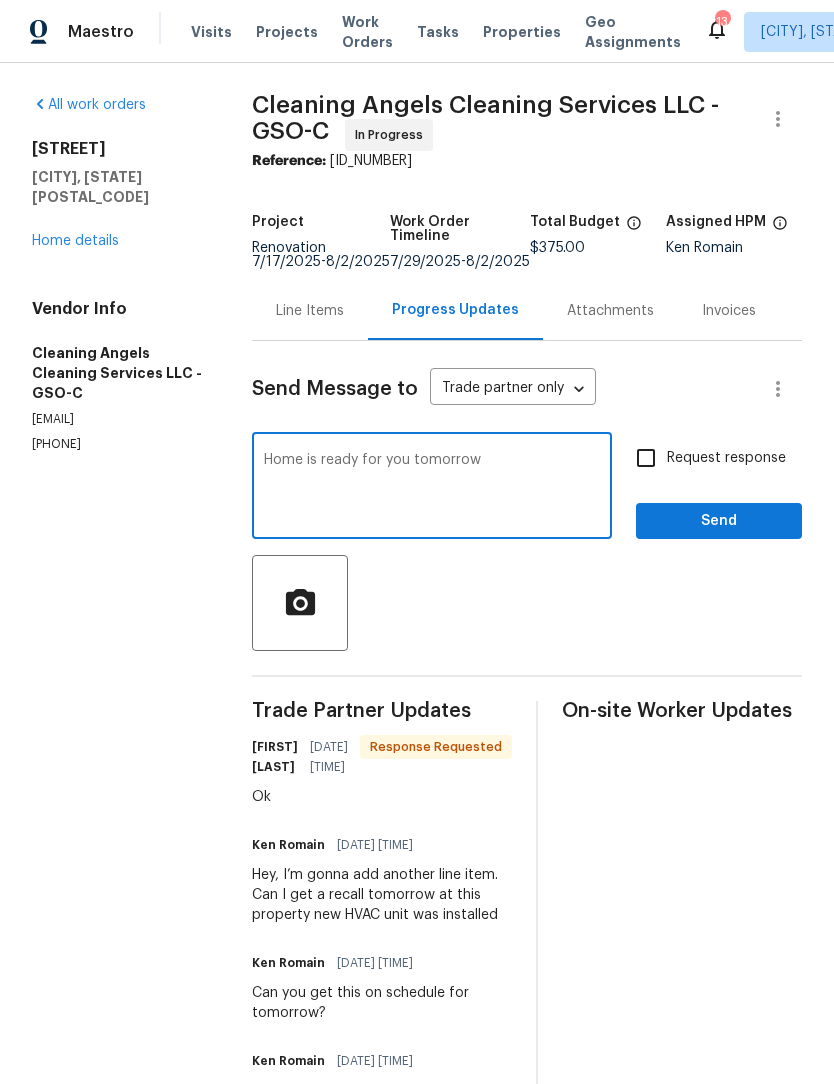 type on "Home is ready for you tomorrow" 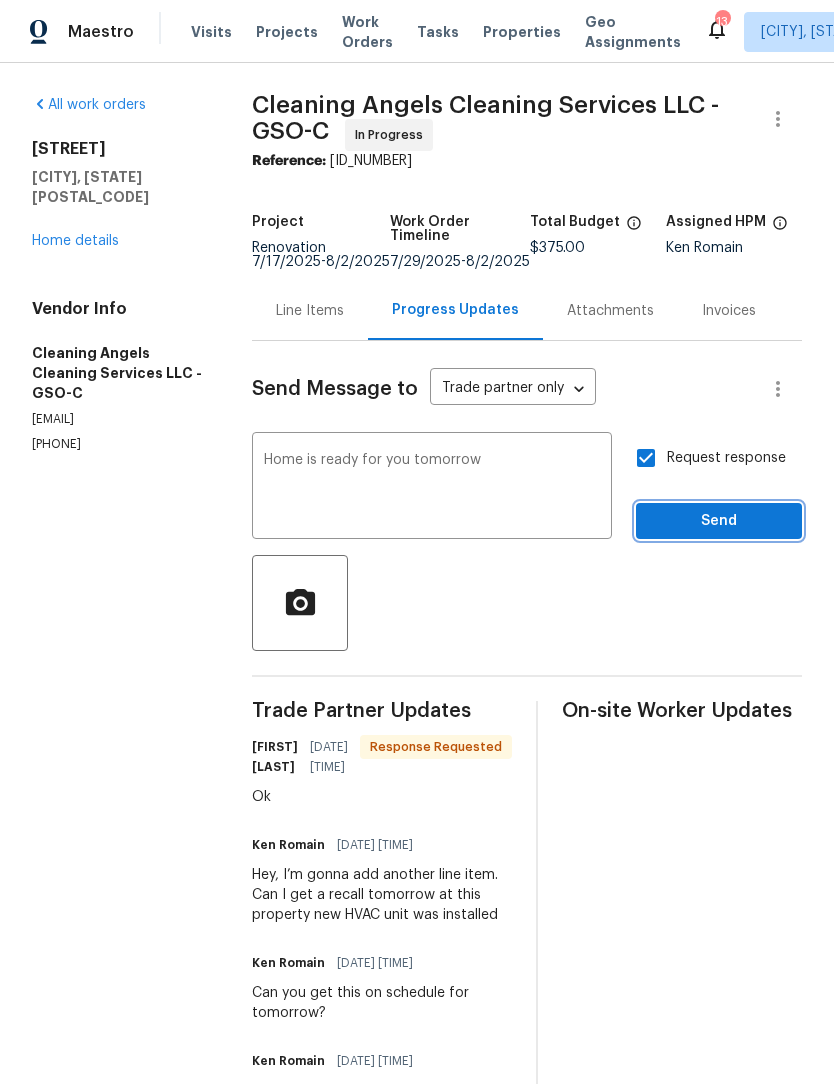 click on "Send" at bounding box center [719, 521] 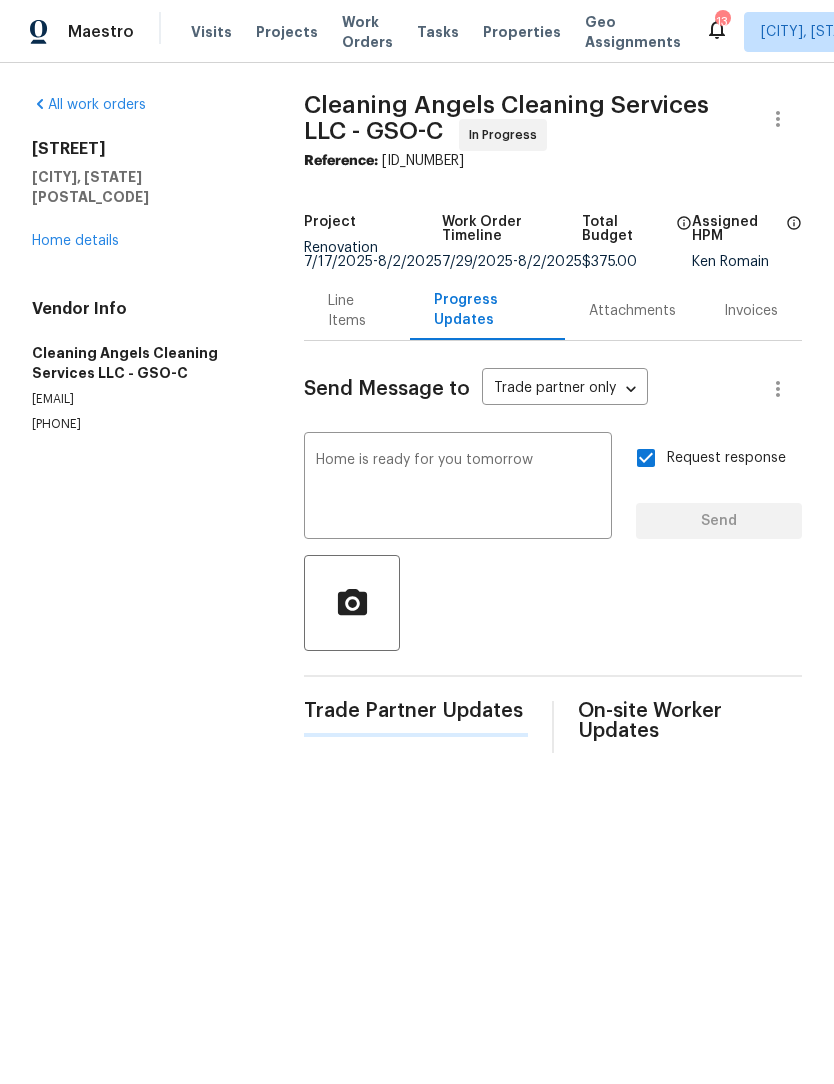 type 